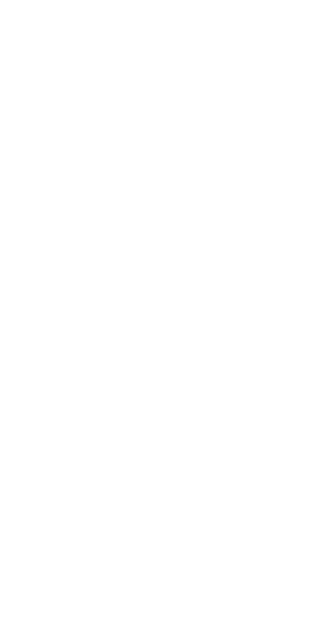 scroll, scrollTop: 0, scrollLeft: 0, axis: both 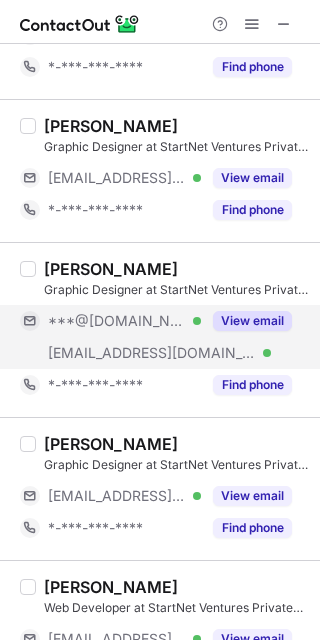click on "View email" at bounding box center (252, 321) 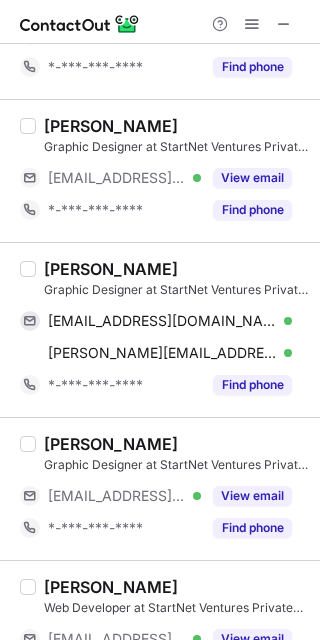 click on "Abhishekk Jeganathan" at bounding box center (111, 269) 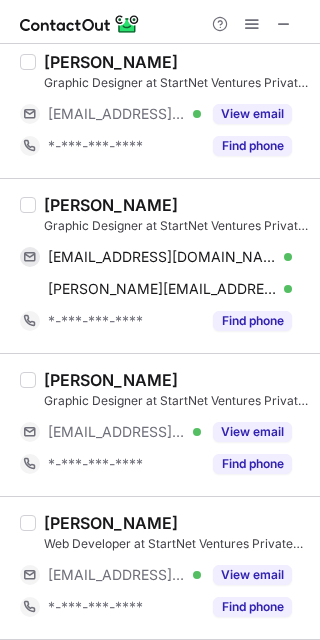 scroll, scrollTop: 234, scrollLeft: 0, axis: vertical 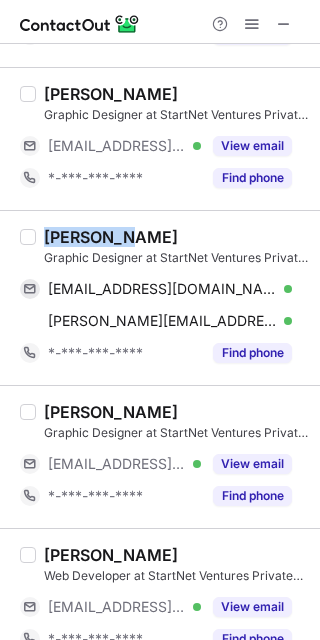 drag, startPoint x: 45, startPoint y: 239, endPoint x: 112, endPoint y: 238, distance: 67.00746 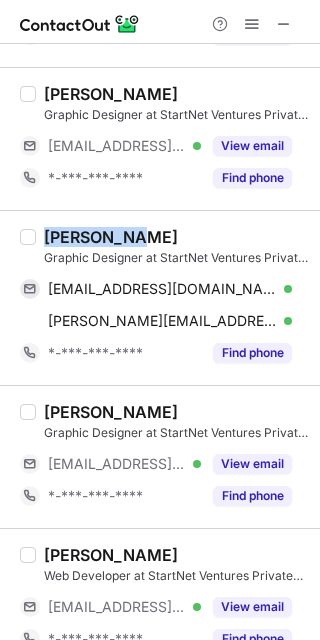 drag, startPoint x: 45, startPoint y: 233, endPoint x: 128, endPoint y: 230, distance: 83.0542 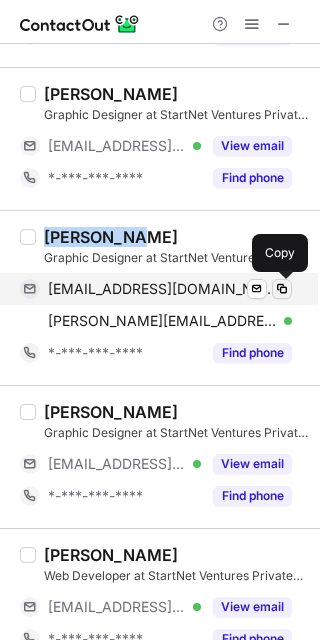 click at bounding box center [282, 289] 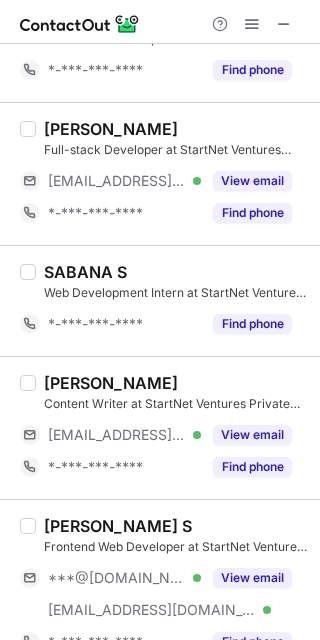 scroll, scrollTop: 1301, scrollLeft: 0, axis: vertical 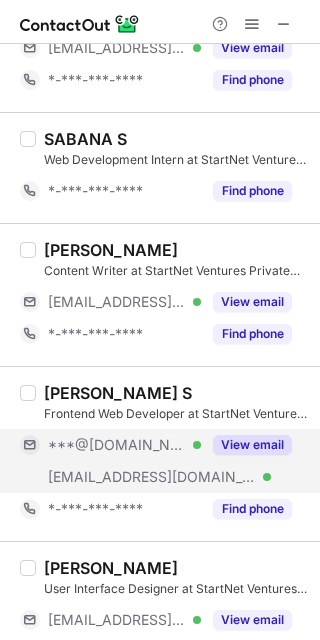 click on "View email" at bounding box center (252, 445) 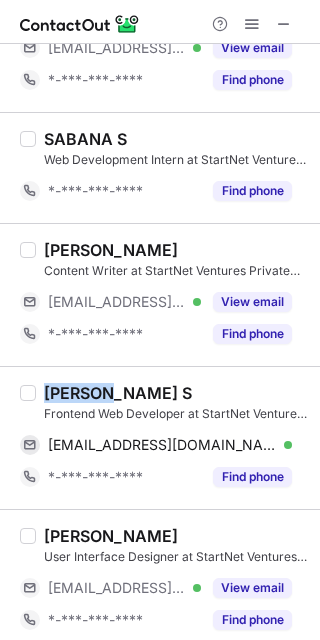 drag, startPoint x: 41, startPoint y: 398, endPoint x: 114, endPoint y: 382, distance: 74.73286 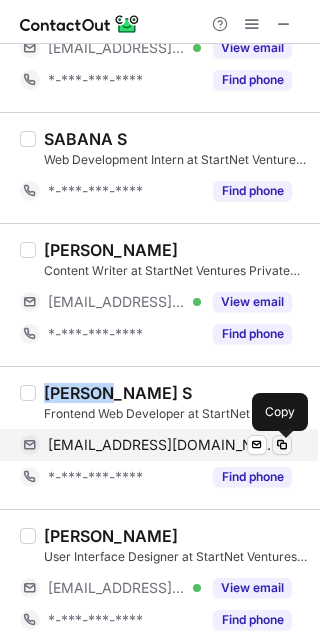 click at bounding box center [282, 445] 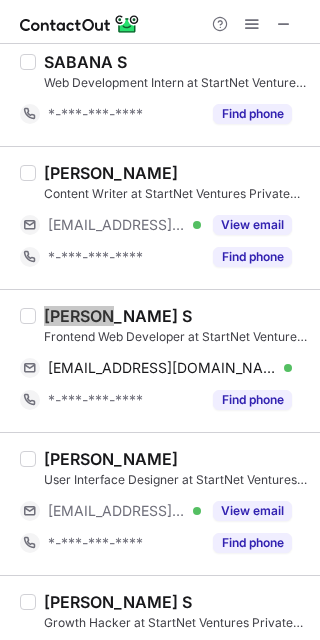 scroll, scrollTop: 1461, scrollLeft: 0, axis: vertical 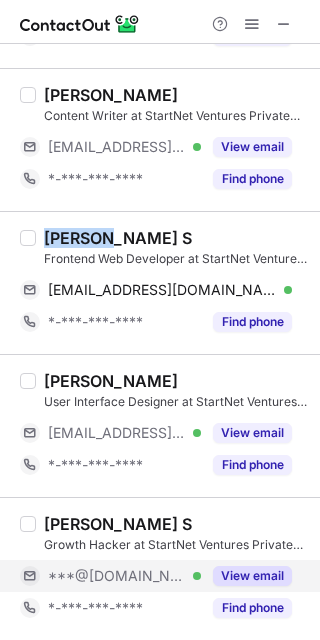 click on "View email" at bounding box center [252, 576] 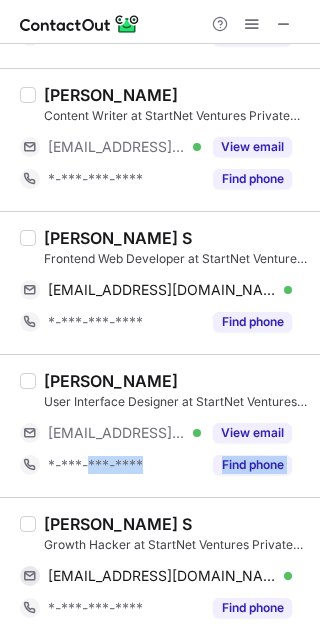 drag, startPoint x: 43, startPoint y: 514, endPoint x: 89, endPoint y: 494, distance: 50.159744 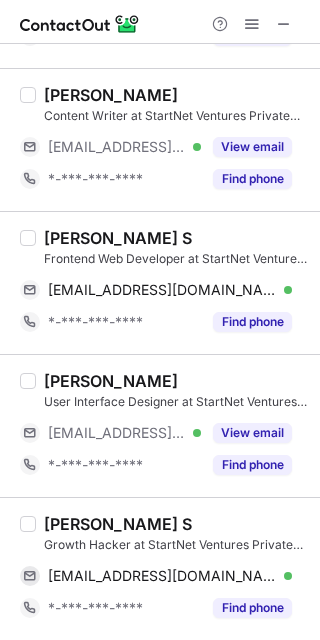click on "Gokul S" at bounding box center (118, 524) 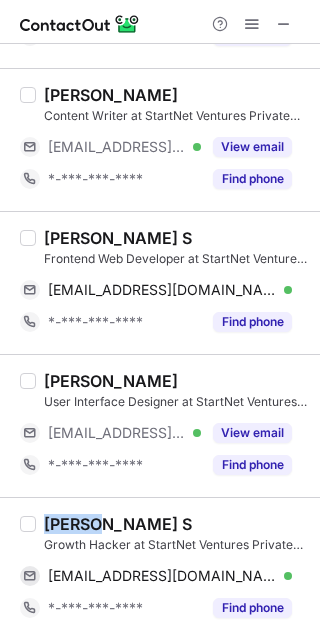click on "Gokul S" at bounding box center (118, 524) 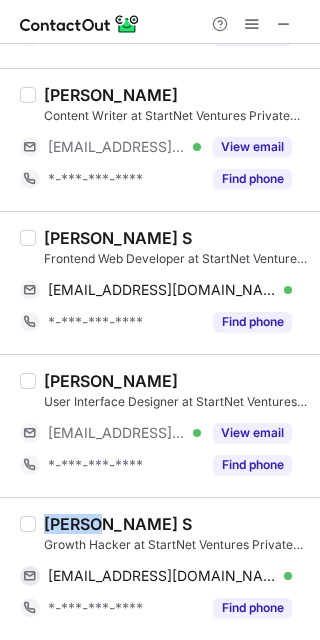 copy on "Gokul" 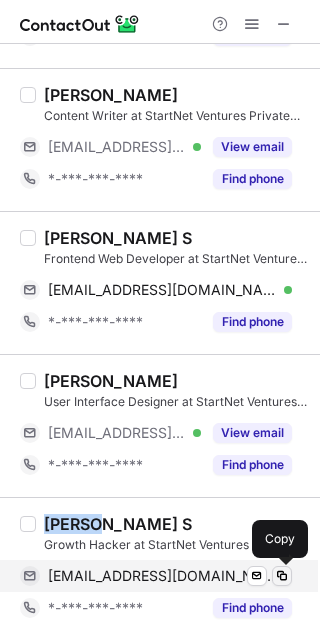 click at bounding box center (282, 576) 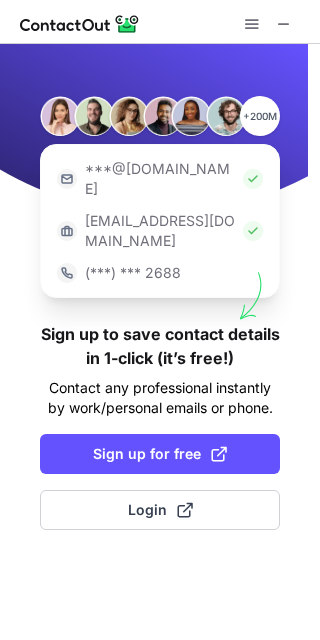 scroll, scrollTop: 0, scrollLeft: 0, axis: both 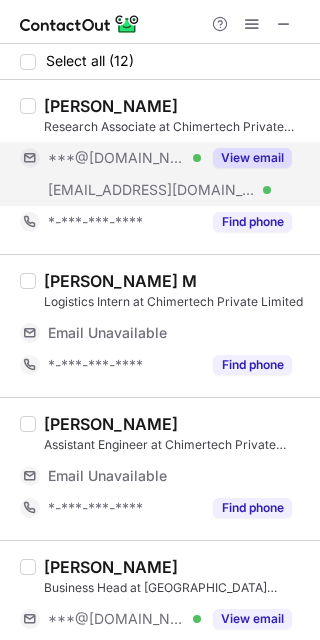 click on "View email" at bounding box center [252, 158] 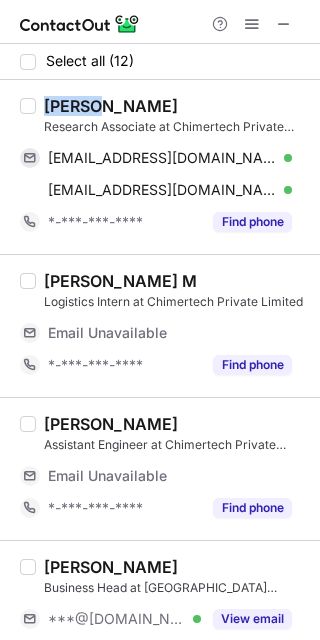 drag, startPoint x: 45, startPoint y: 97, endPoint x: 97, endPoint y: 108, distance: 53.15073 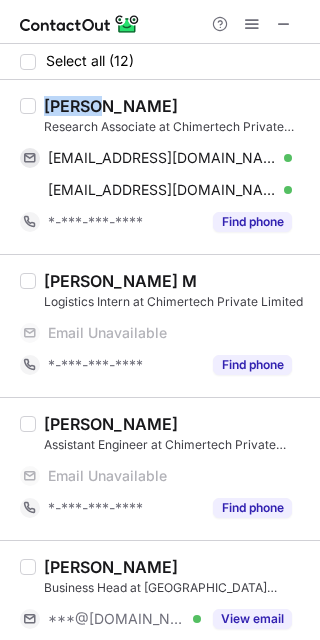 copy on "Miriam" 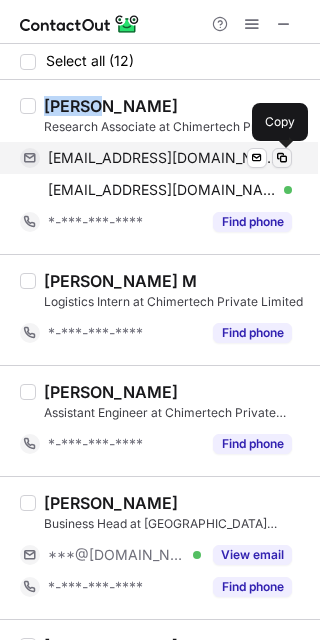 click at bounding box center (282, 158) 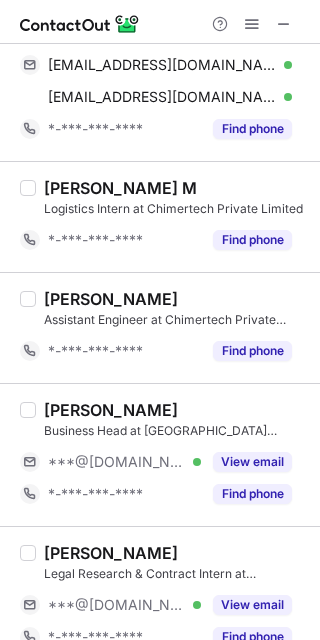 scroll, scrollTop: 133, scrollLeft: 0, axis: vertical 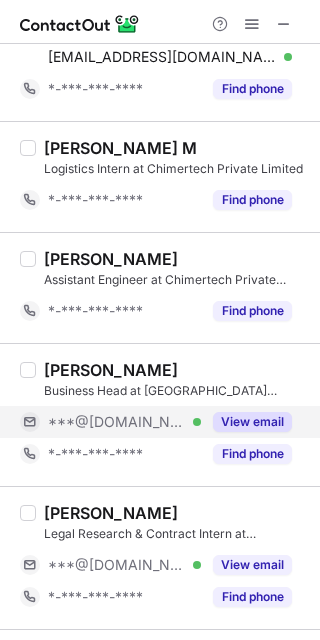 click on "View email" at bounding box center (252, 422) 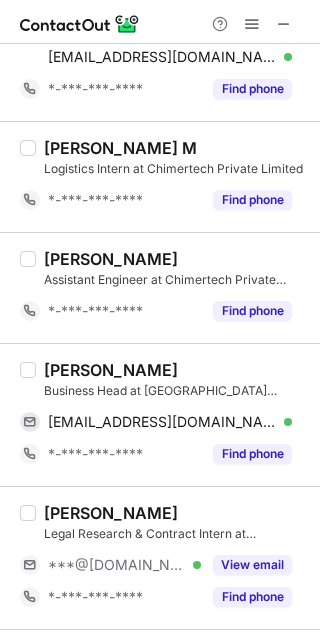 click on "Adi narayanan Ravi Business Head at Chimertech Private Limited adiarun89@gmail.com Verified Send email Copy *-***-***-**** Find phone" at bounding box center (160, 414) 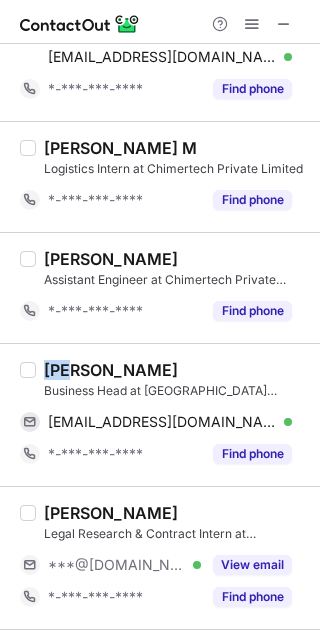 drag, startPoint x: 45, startPoint y: 367, endPoint x: 70, endPoint y: 362, distance: 25.495098 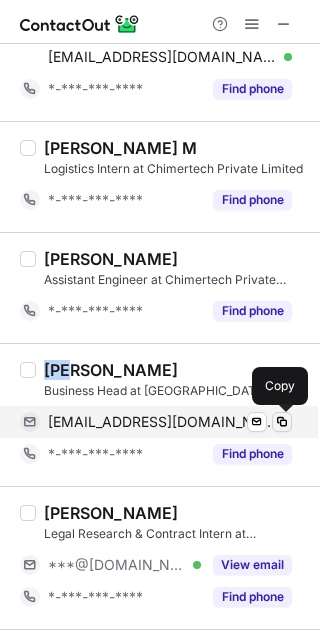 click at bounding box center [282, 422] 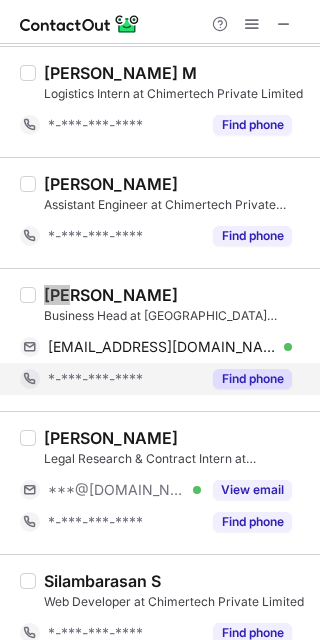 scroll, scrollTop: 400, scrollLeft: 0, axis: vertical 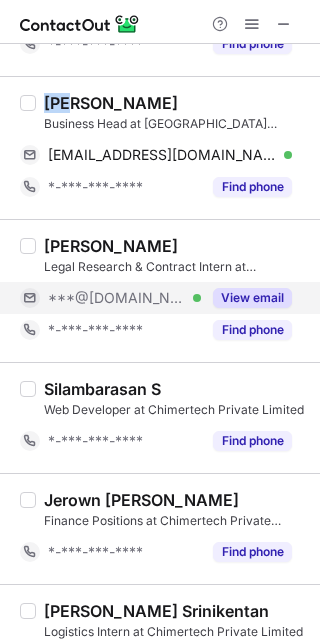 click on "View email" at bounding box center [252, 298] 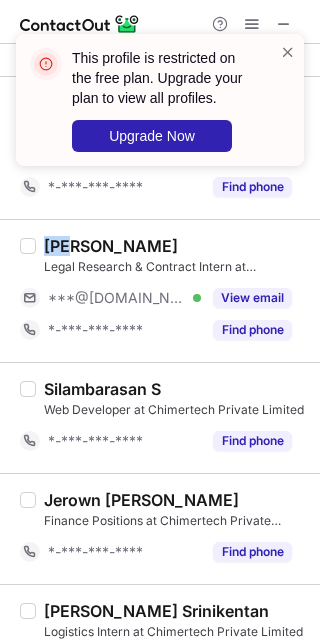 drag, startPoint x: 44, startPoint y: 235, endPoint x: 66, endPoint y: 238, distance: 22.203604 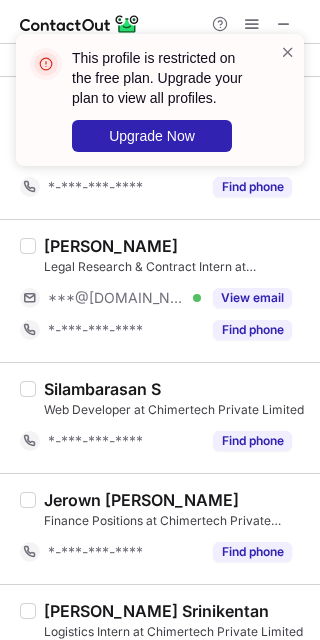 click on "Sri Ganesh Ram S" at bounding box center [111, 246] 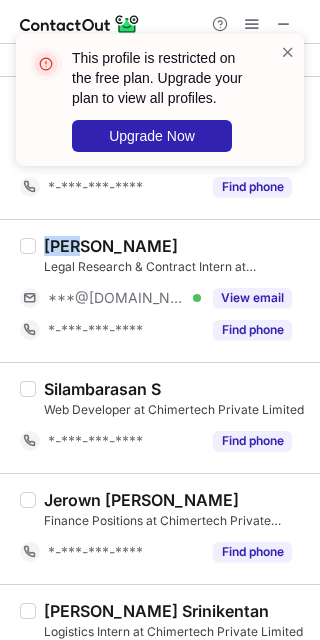 click on "Sri Ganesh Ram S" at bounding box center (111, 246) 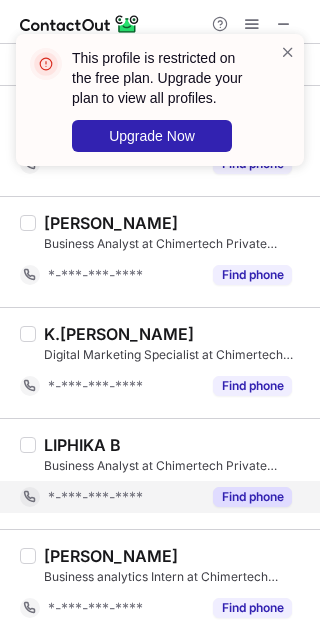 scroll, scrollTop: 902, scrollLeft: 0, axis: vertical 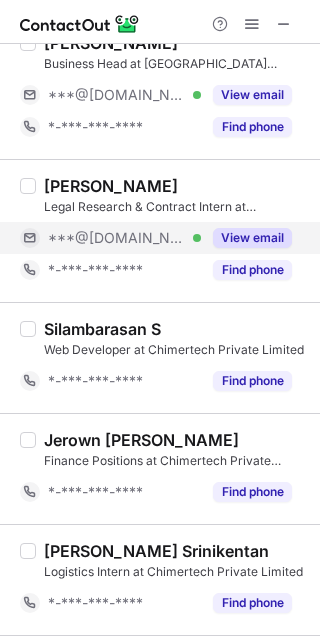 click on "View email" at bounding box center [252, 238] 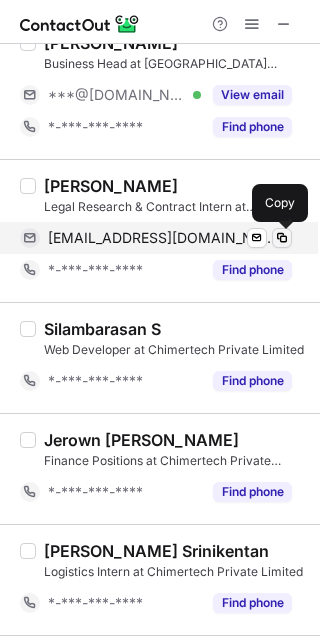 click at bounding box center [282, 238] 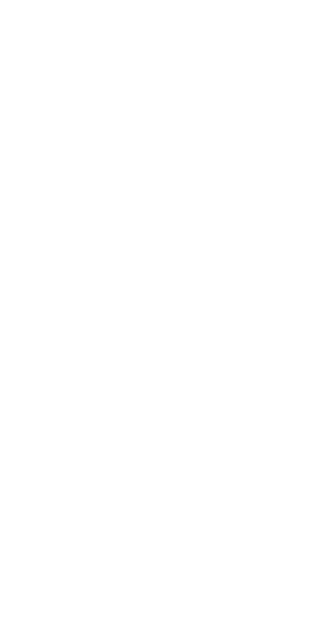 scroll, scrollTop: 0, scrollLeft: 0, axis: both 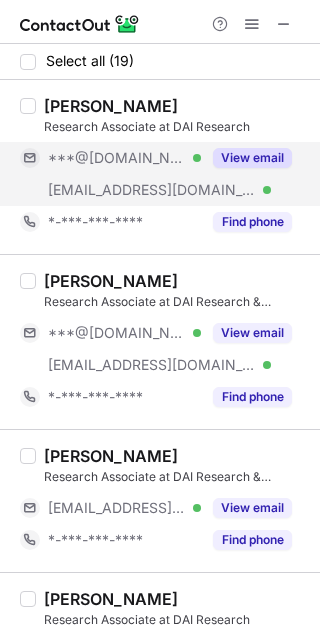 click on "View email" at bounding box center [252, 158] 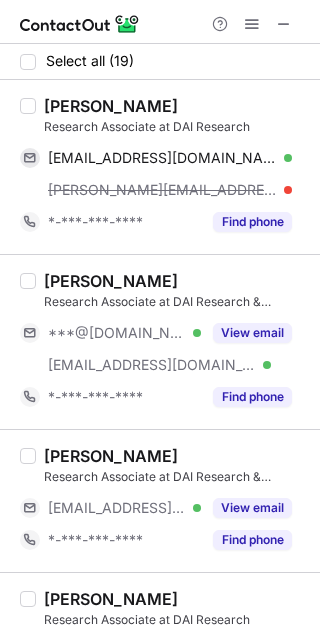 click on "Shreesh Chary" at bounding box center [111, 106] 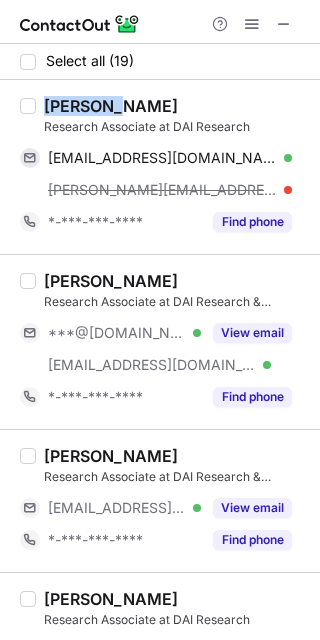 click on "Shreesh Chary" at bounding box center (111, 106) 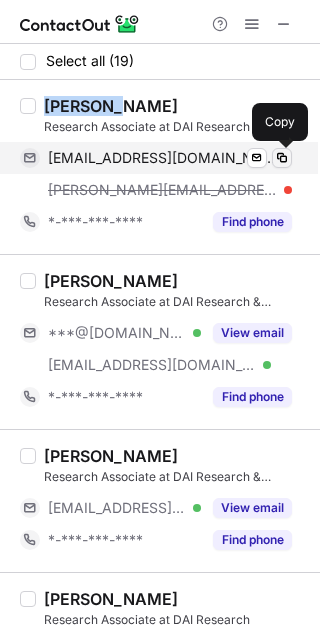 click at bounding box center [282, 158] 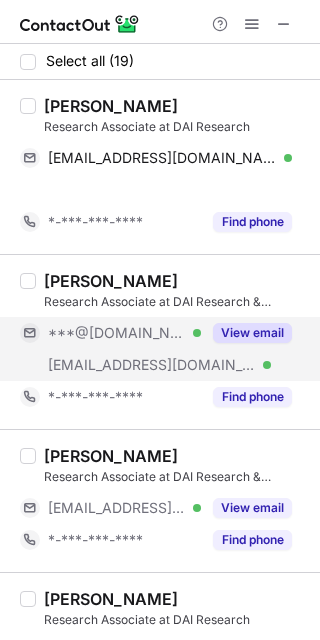 click on "***@gmail.com Verified ***@daiadvisory.org Verified View email" at bounding box center (164, 349) 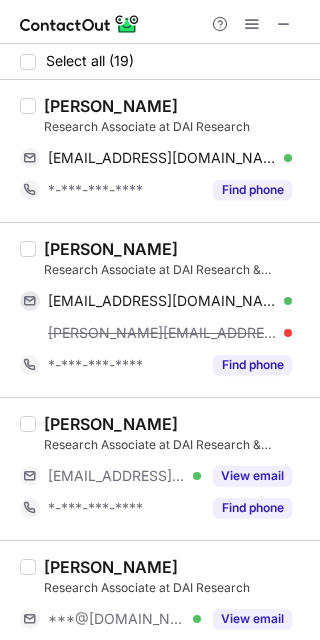click on "jackson jesinth" at bounding box center [111, 249] 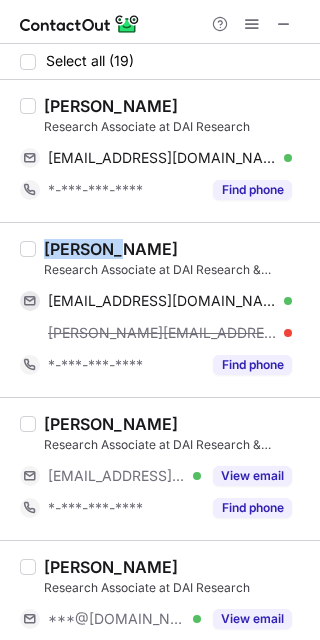 click on "jackson jesinth" at bounding box center (111, 249) 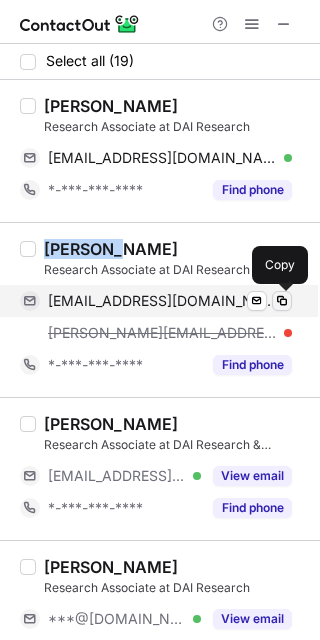 click at bounding box center [282, 301] 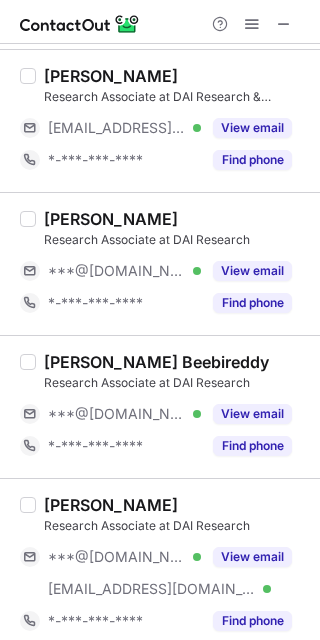 scroll, scrollTop: 400, scrollLeft: 0, axis: vertical 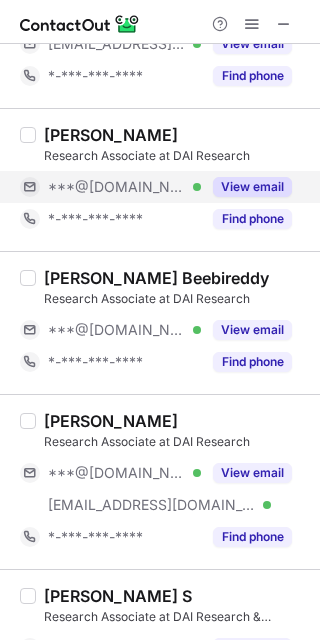 click on "View email" at bounding box center (252, 187) 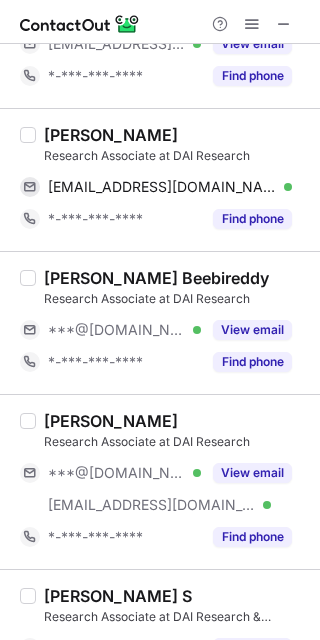 click on "Tejas Tule" at bounding box center [111, 135] 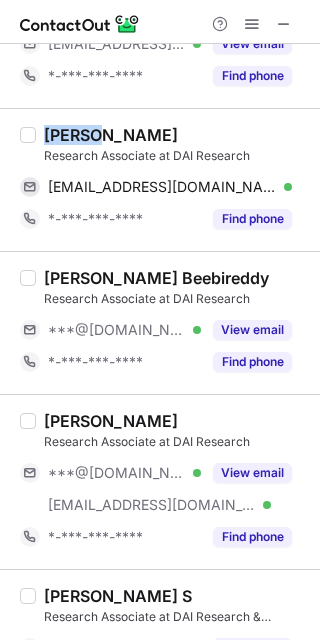 click on "Tejas Tule" at bounding box center [111, 135] 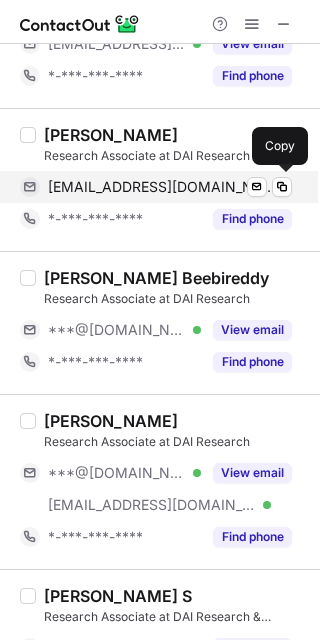 click on "tejastule@gmail.com Verified Send email Copy" at bounding box center [156, 187] 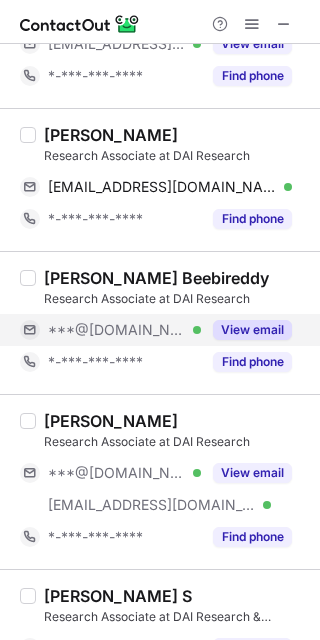 click on "View email" at bounding box center [252, 330] 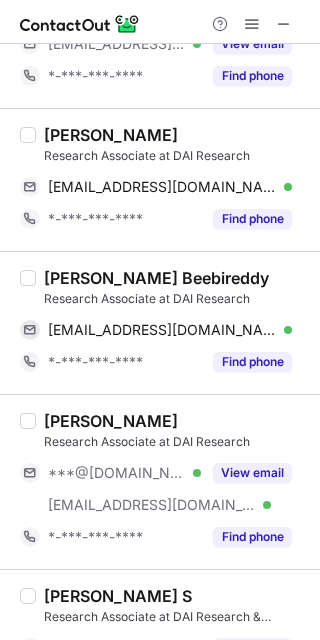 click on "Prerana Beebireddy Research Associate at DAI Research pbeebireddy@gmail.com Verified Send email Copy *-***-***-**** Find phone" at bounding box center [160, 322] 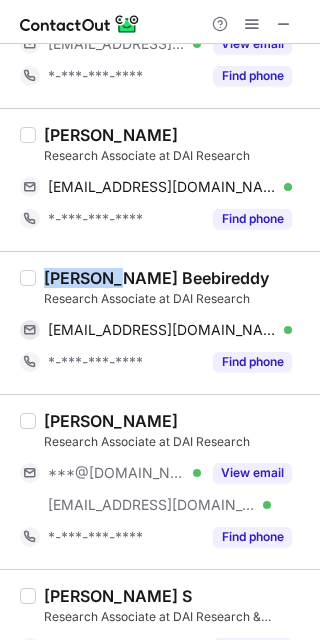 click on "Prerana Beebireddy Research Associate at DAI Research pbeebireddy@gmail.com Verified Send email Copy *-***-***-**** Find phone" at bounding box center (160, 322) 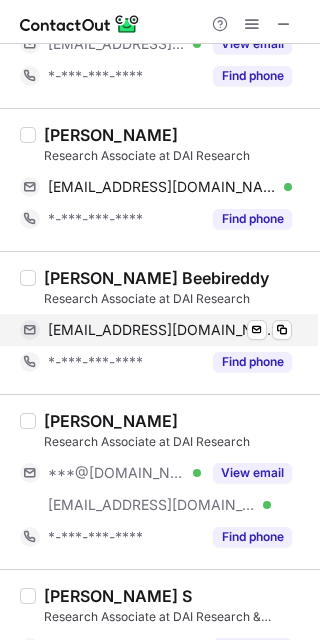 click on "pbeebireddy@gmail.com Verified Send email Copy" at bounding box center (156, 330) 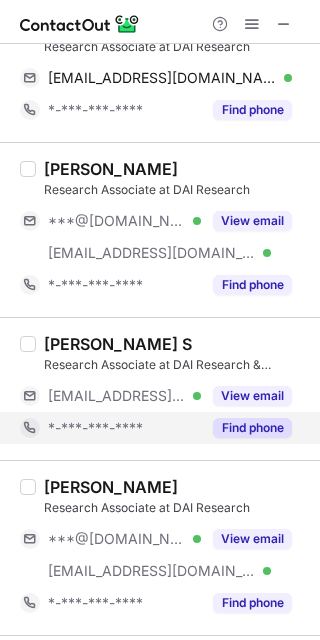 scroll, scrollTop: 666, scrollLeft: 0, axis: vertical 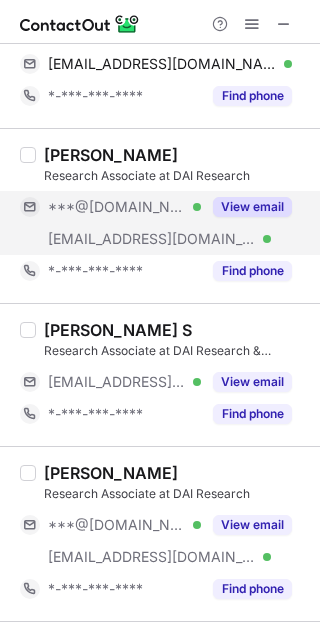 click on "View email" at bounding box center (246, 207) 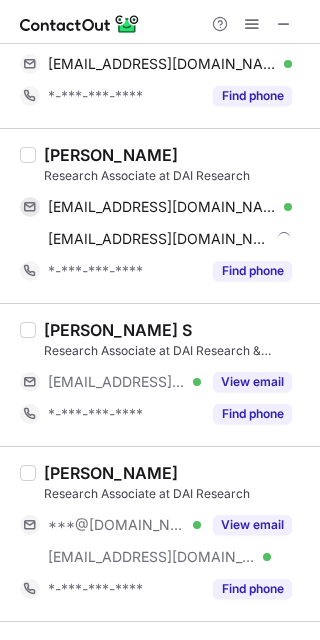 click on "Ragavi Jaganathan" at bounding box center (111, 155) 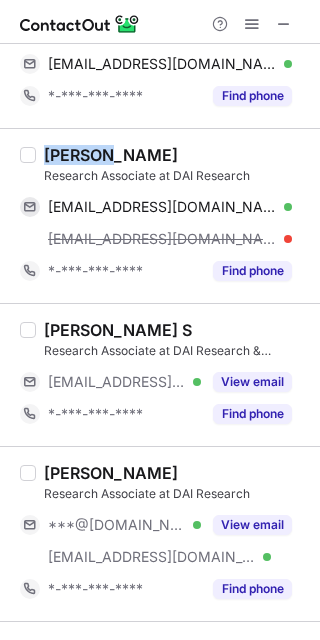 click on "Ragavi Jaganathan" at bounding box center [111, 155] 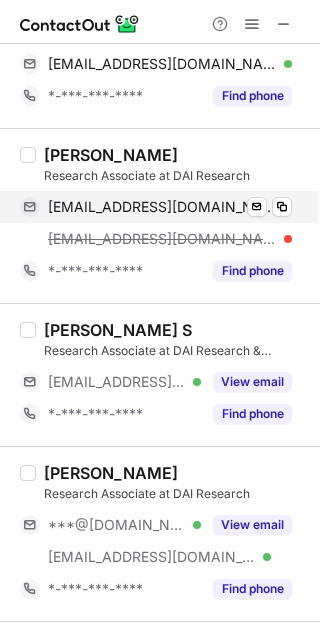 click on "ragavijaganathann@gmail.com Verified Send email Copy" at bounding box center [156, 207] 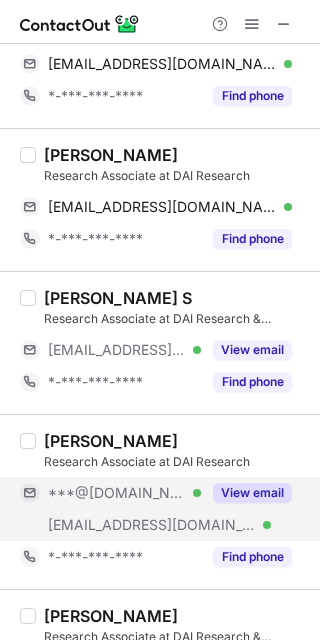 click on "View email" at bounding box center (252, 493) 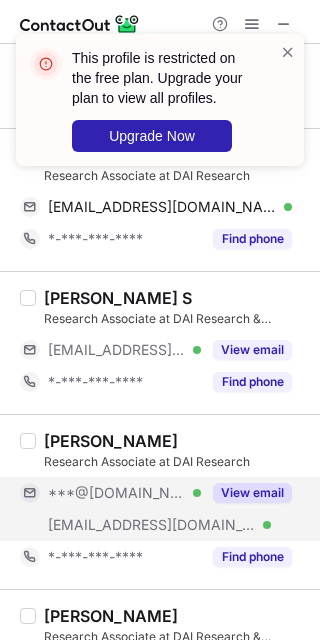 click on "Tanya Choudhary" at bounding box center (111, 441) 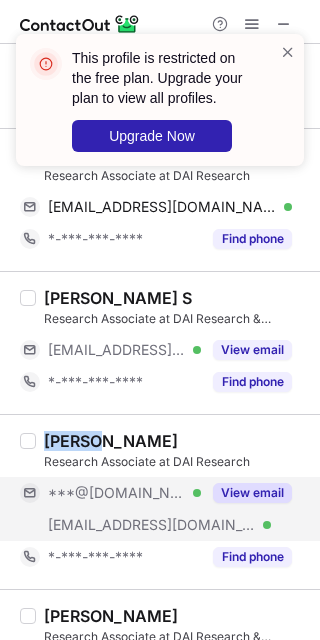 click on "Tanya Choudhary" at bounding box center [111, 441] 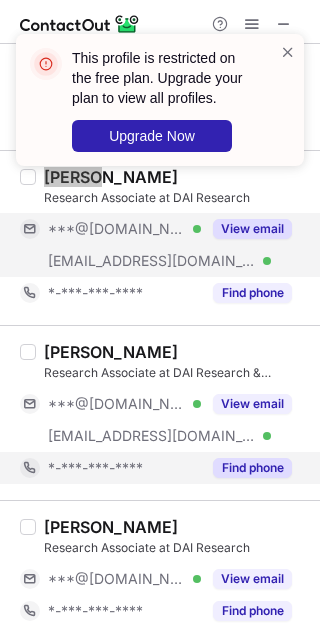 scroll, scrollTop: 933, scrollLeft: 0, axis: vertical 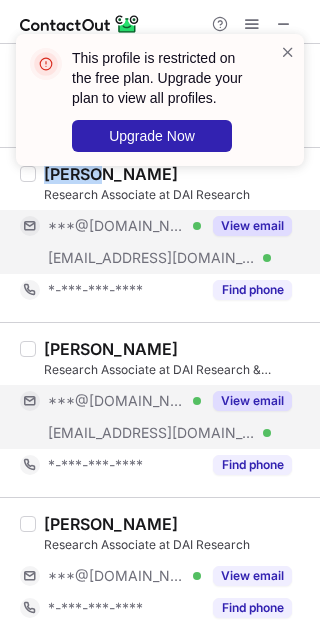click on "View email" at bounding box center (252, 401) 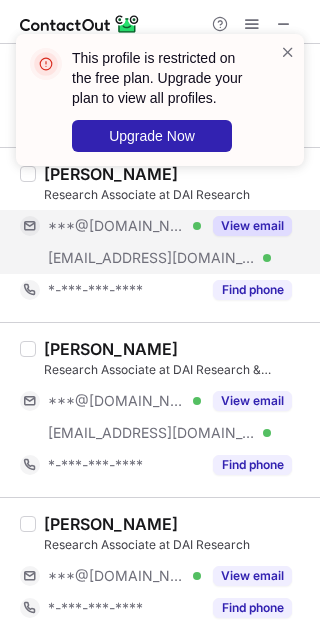 click on "Ruthu Ganesh Jayalakshmamma" at bounding box center (111, 349) 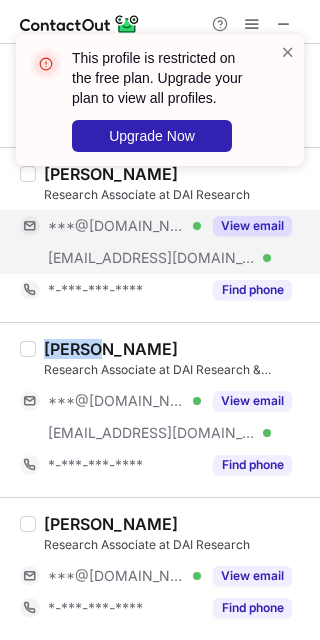 click on "Ruthu Ganesh Jayalakshmamma" at bounding box center (111, 349) 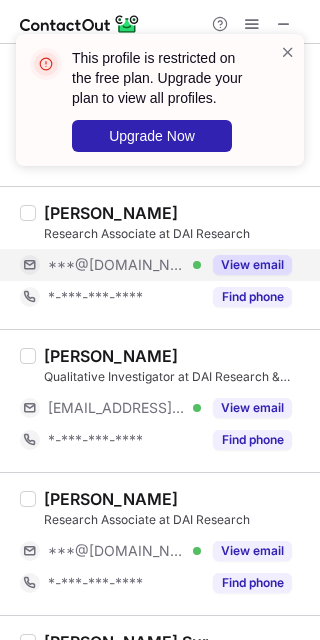 scroll, scrollTop: 1200, scrollLeft: 0, axis: vertical 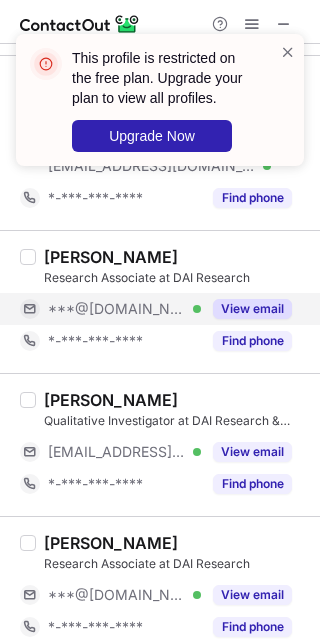 click on "View email" at bounding box center [252, 309] 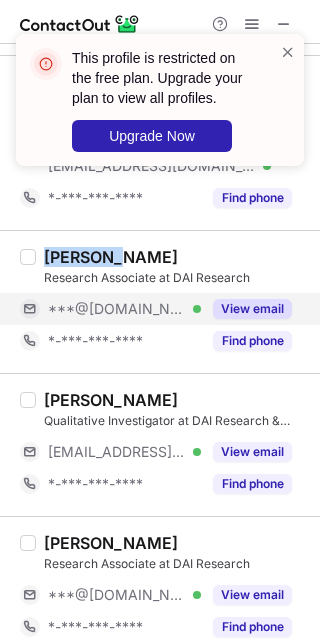 click on "Tushita Agnihotri" at bounding box center [111, 257] 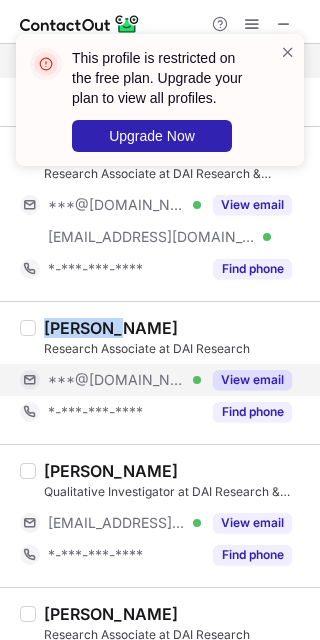 scroll, scrollTop: 1066, scrollLeft: 0, axis: vertical 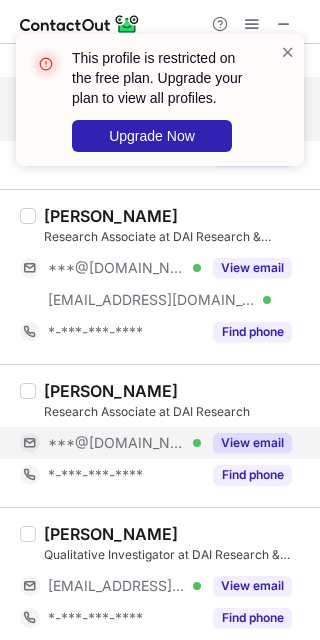 drag, startPoint x: 67, startPoint y: 254, endPoint x: 44, endPoint y: 427, distance: 174.5222 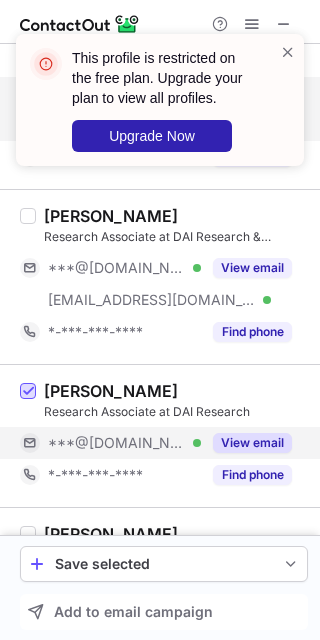 click at bounding box center (28, 392) 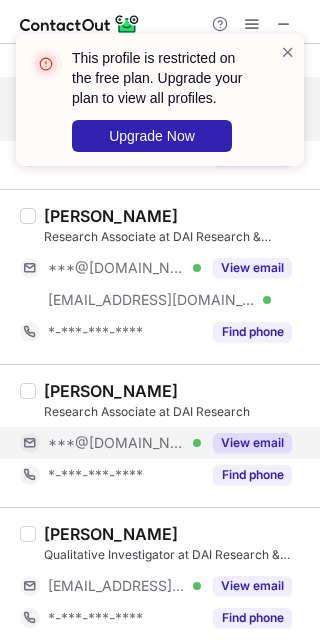 click on "Tushita Agnihotri" at bounding box center [111, 391] 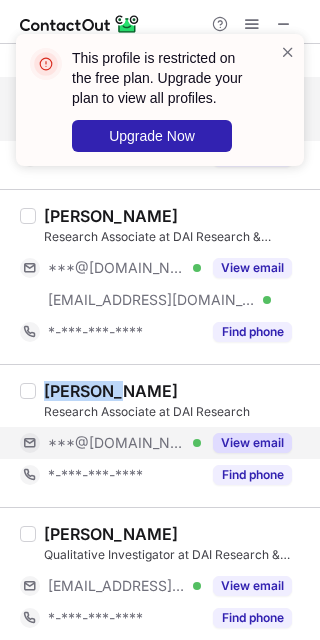 click on "Tushita Agnihotri" at bounding box center (111, 391) 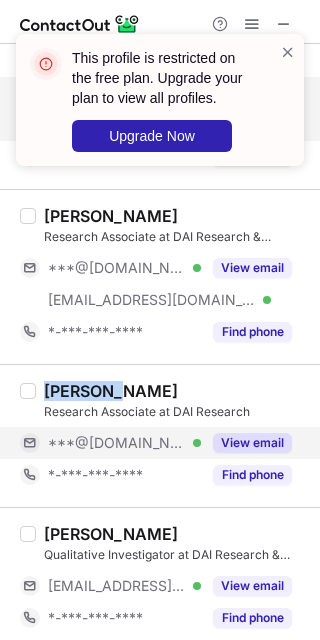 copy on "Tushita" 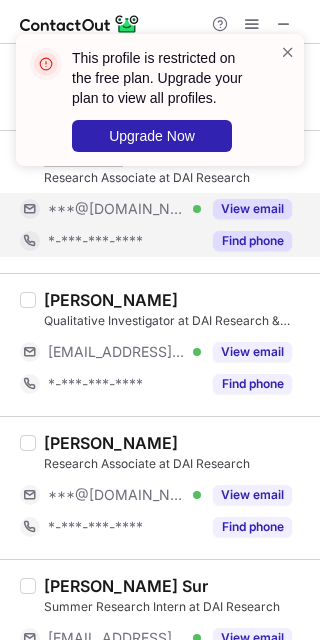 scroll, scrollTop: 1333, scrollLeft: 0, axis: vertical 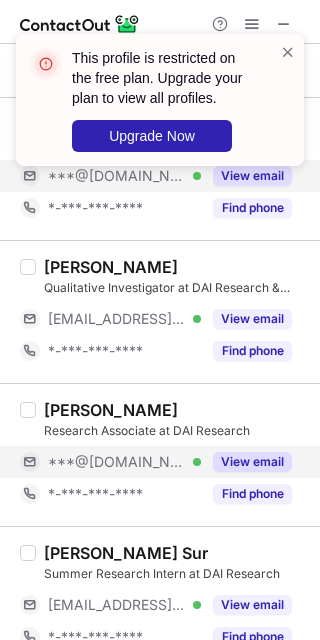 click on "View email" at bounding box center (252, 462) 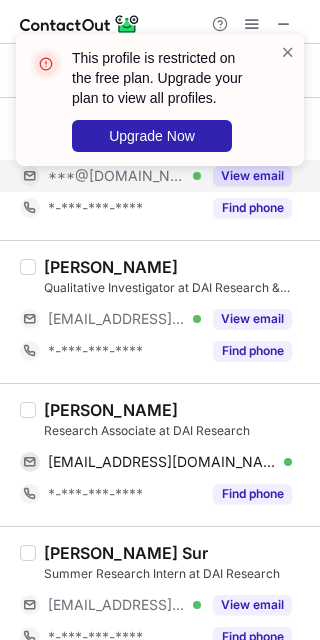 click on "Shreyansh Dwivedy" at bounding box center [111, 410] 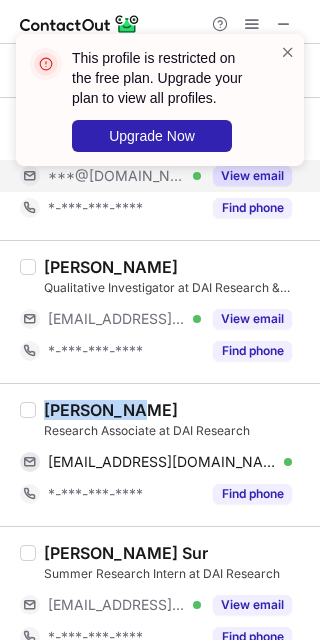 click on "Shreyansh Dwivedy" at bounding box center [111, 410] 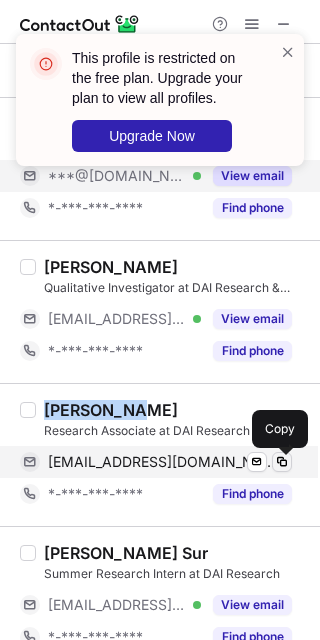 click at bounding box center [282, 462] 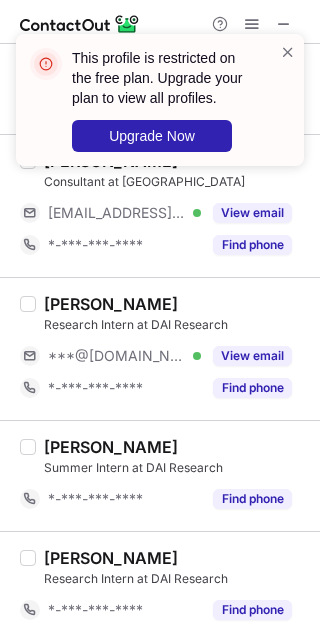 scroll, scrollTop: 1866, scrollLeft: 0, axis: vertical 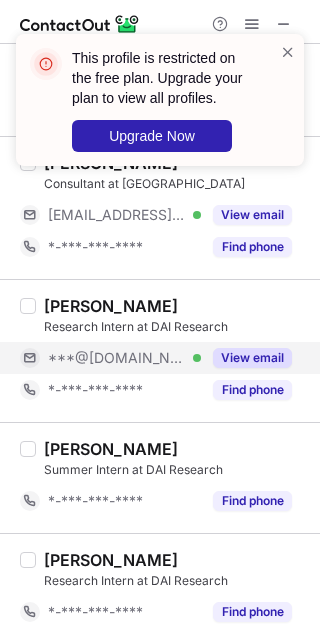 click on "View email" at bounding box center [252, 358] 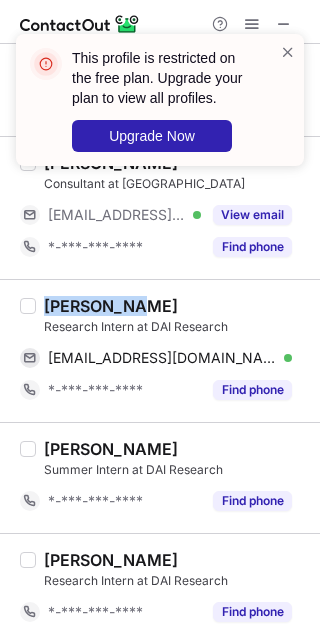 drag, startPoint x: 39, startPoint y: 305, endPoint x: 116, endPoint y: 308, distance: 77.05842 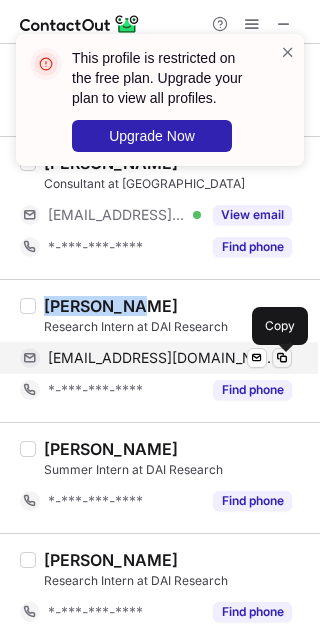 click at bounding box center [282, 358] 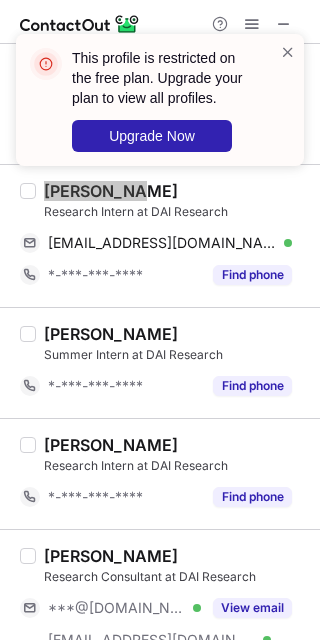scroll, scrollTop: 2133, scrollLeft: 0, axis: vertical 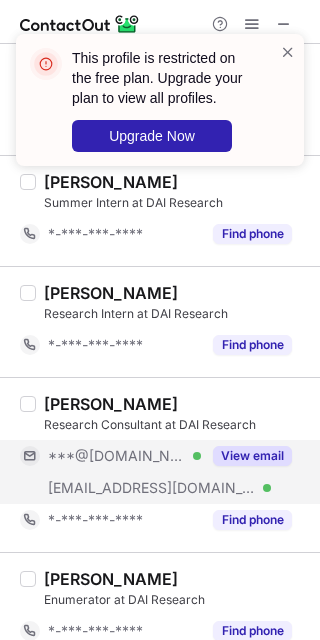 click on "View email" at bounding box center (252, 456) 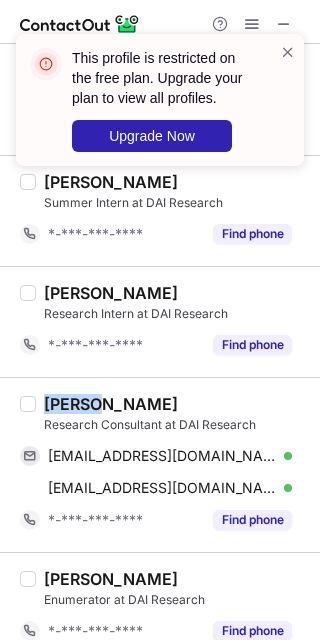 drag, startPoint x: 46, startPoint y: 409, endPoint x: 93, endPoint y: 405, distance: 47.169907 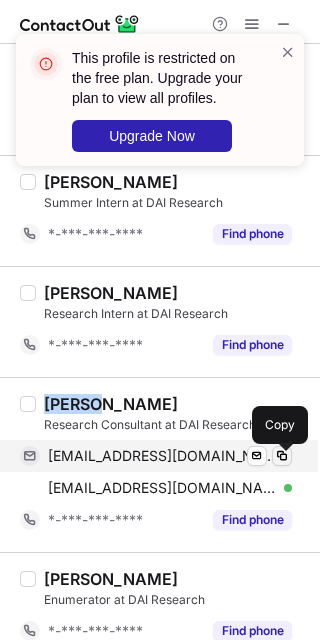 click at bounding box center (282, 456) 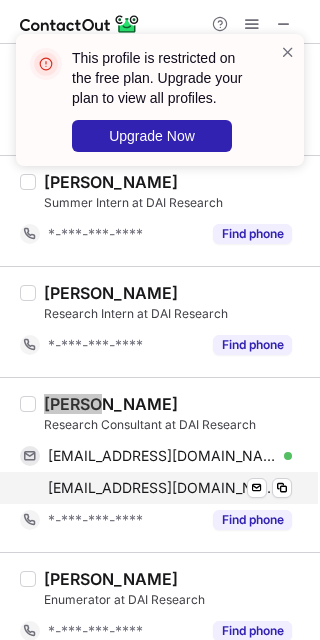 scroll, scrollTop: 2162, scrollLeft: 0, axis: vertical 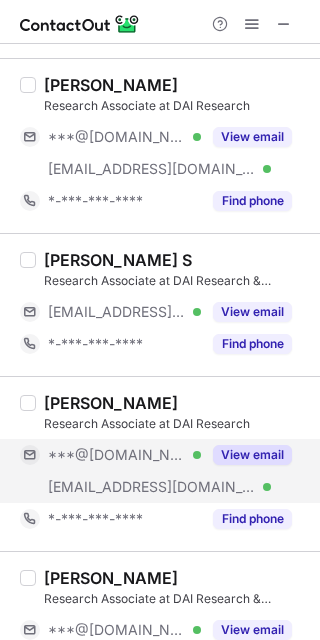 click on "View email" at bounding box center [252, 455] 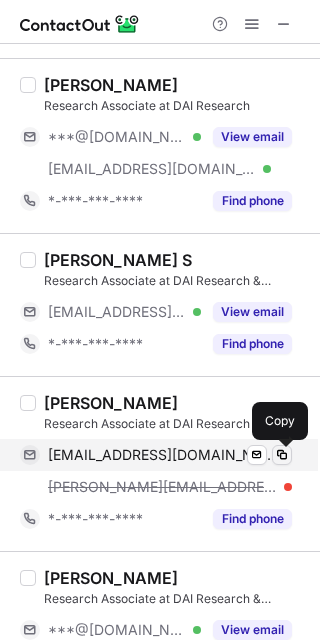 click at bounding box center (282, 455) 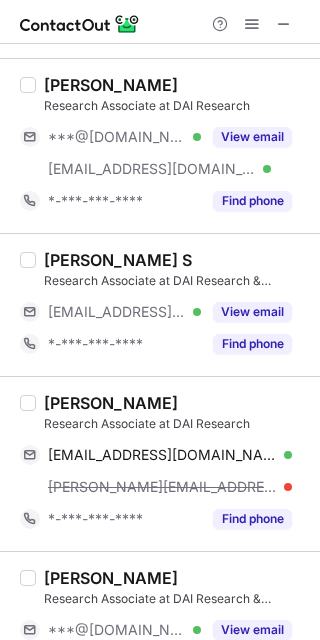 scroll, scrollTop: 933, scrollLeft: 0, axis: vertical 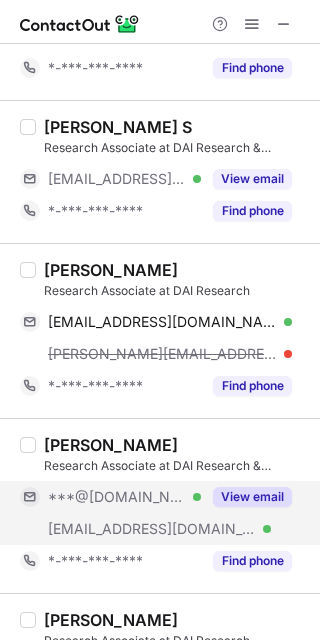 click on "View email" at bounding box center (252, 497) 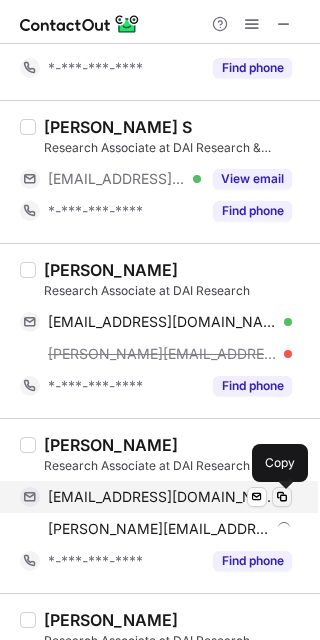 click at bounding box center [282, 497] 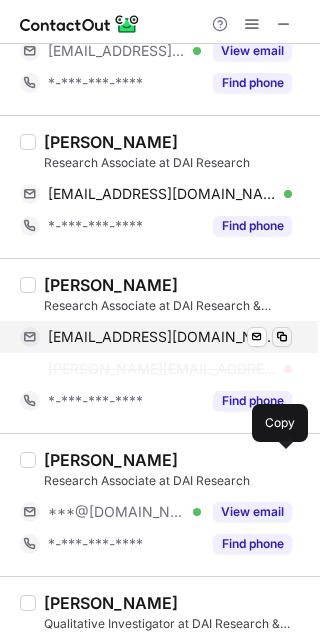scroll, scrollTop: 1066, scrollLeft: 0, axis: vertical 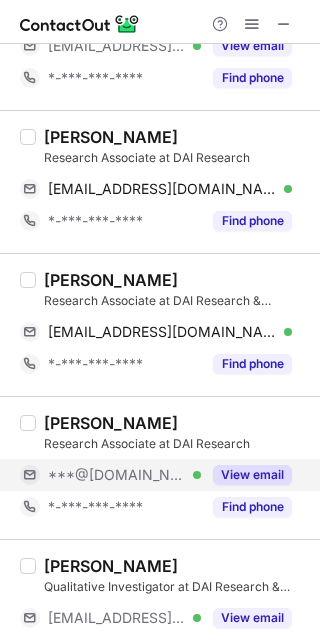 click on "View email" at bounding box center [252, 475] 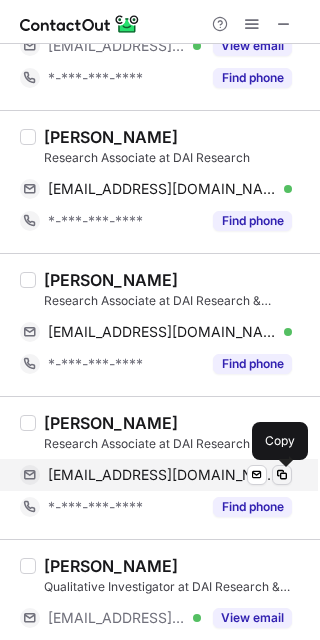 click at bounding box center (282, 475) 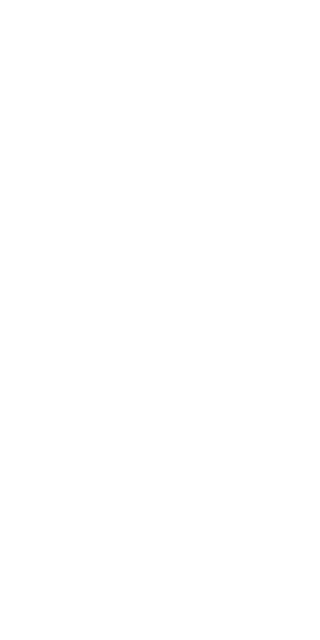 scroll, scrollTop: 0, scrollLeft: 0, axis: both 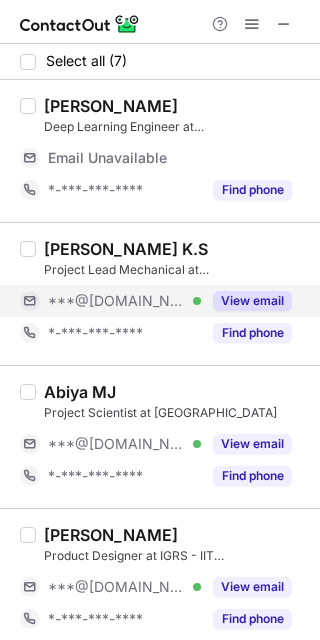 drag, startPoint x: 251, startPoint y: 298, endPoint x: 223, endPoint y: 290, distance: 29.12044 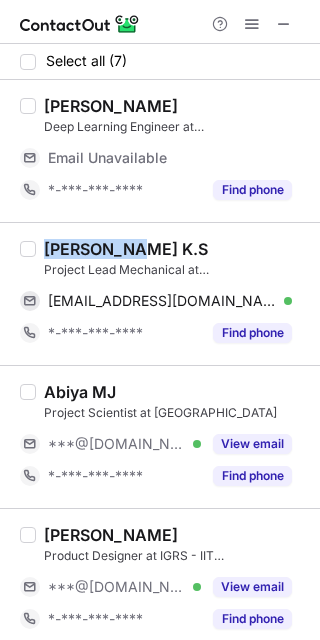 drag, startPoint x: 44, startPoint y: 246, endPoint x: 127, endPoint y: 238, distance: 83.38465 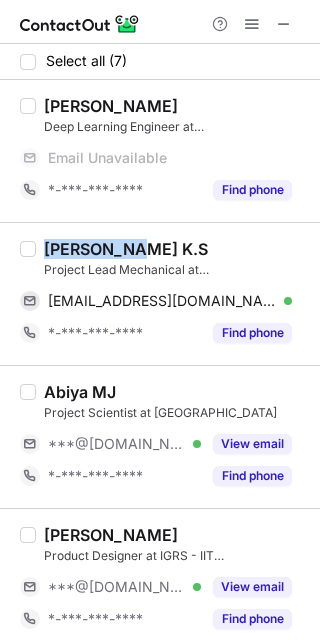 copy on "[PERSON_NAME]" 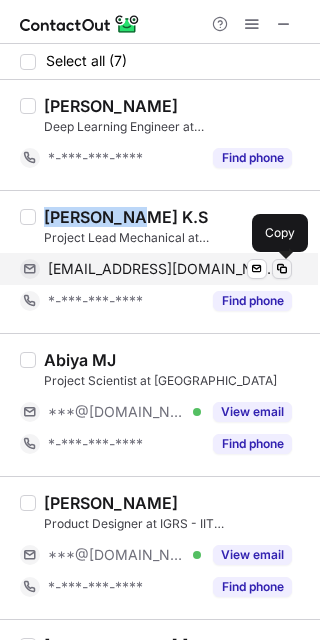 click at bounding box center [282, 269] 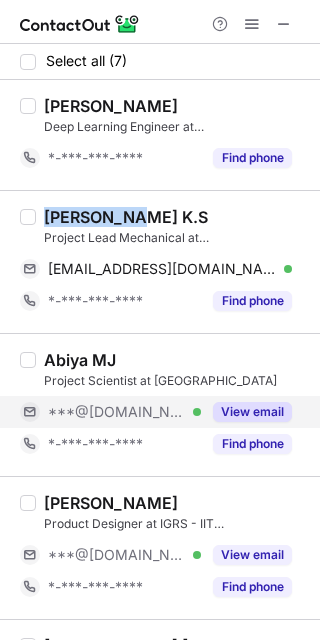 click on "View email" at bounding box center [252, 412] 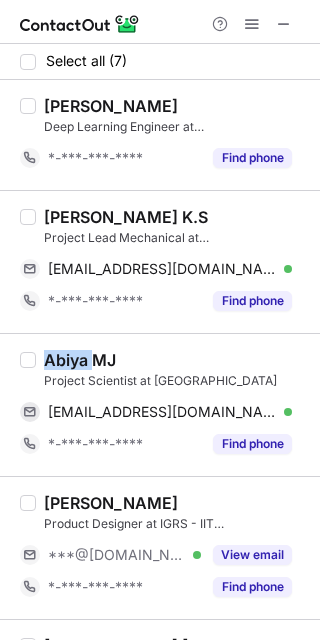 drag, startPoint x: 45, startPoint y: 359, endPoint x: 90, endPoint y: 350, distance: 45.891174 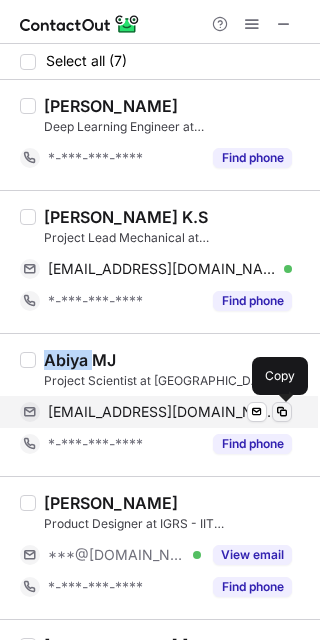 click at bounding box center [282, 412] 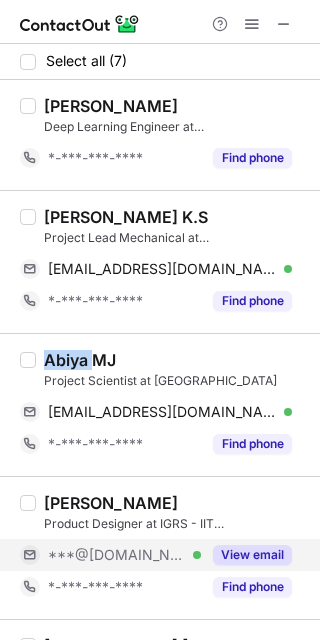 click on "View email" at bounding box center (252, 555) 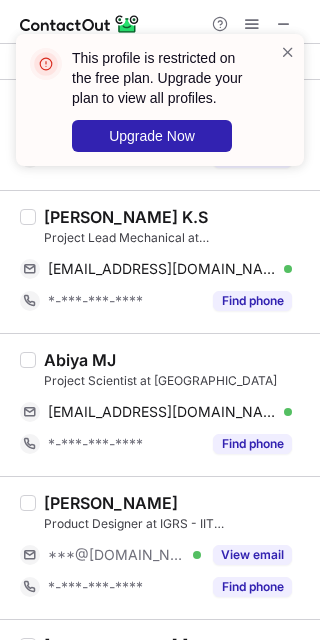 drag, startPoint x: 45, startPoint y: 503, endPoint x: 68, endPoint y: 501, distance: 23.086792 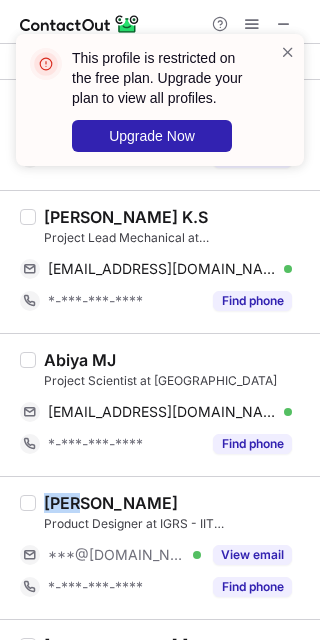 click on "Yoha Ashuthosh K" at bounding box center [111, 503] 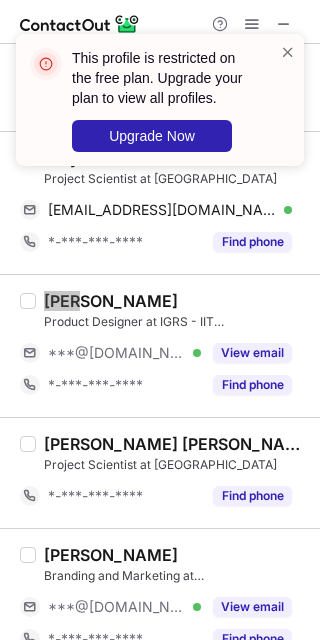 scroll, scrollTop: 400, scrollLeft: 0, axis: vertical 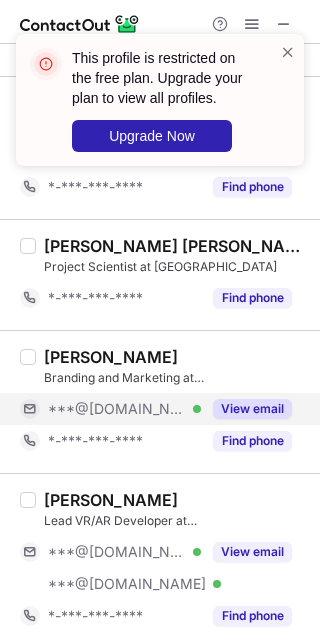 click on "View email" at bounding box center [252, 409] 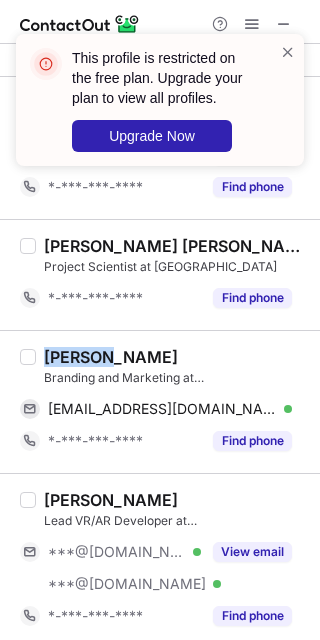 drag, startPoint x: 37, startPoint y: 359, endPoint x: 105, endPoint y: 362, distance: 68.06615 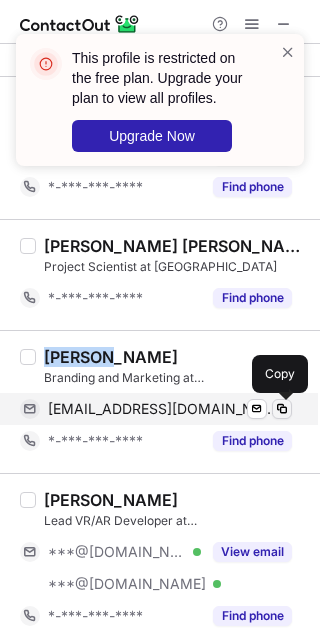 click at bounding box center (282, 409) 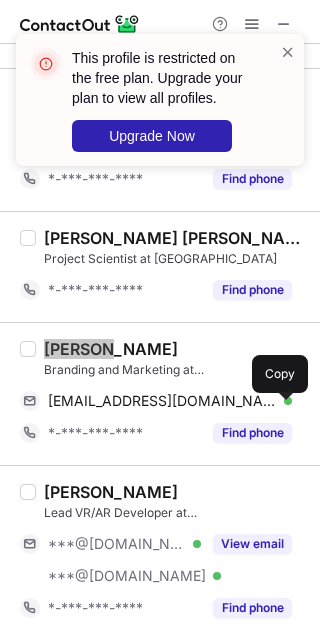 scroll, scrollTop: 410, scrollLeft: 0, axis: vertical 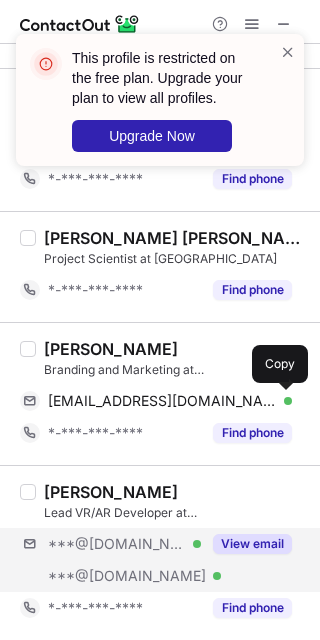 click on "***@gmail.com Verified ***@hotmail.com Verified View email" at bounding box center [164, 560] 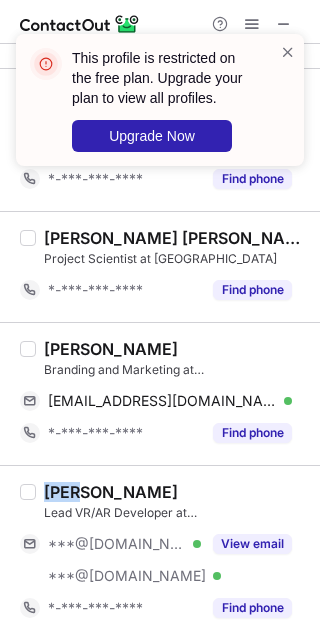 drag, startPoint x: 44, startPoint y: 487, endPoint x: 73, endPoint y: 490, distance: 29.15476 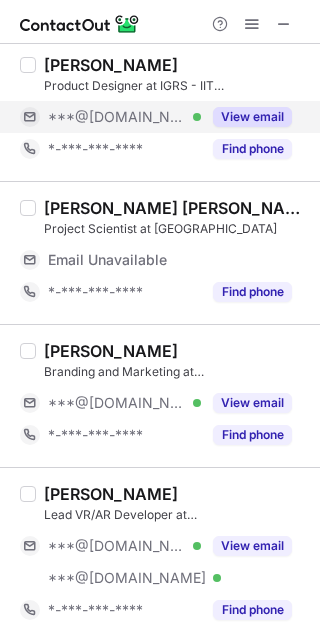 scroll, scrollTop: 474, scrollLeft: 0, axis: vertical 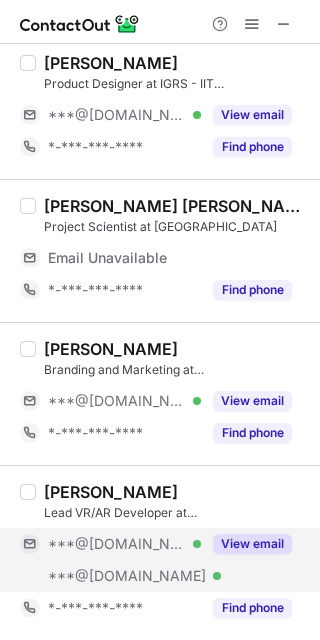 click on "View email" at bounding box center [252, 544] 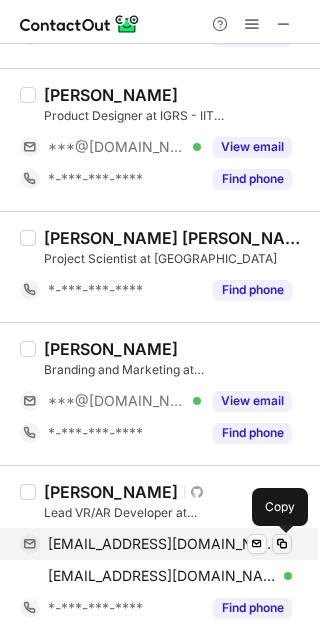 scroll, scrollTop: 410, scrollLeft: 0, axis: vertical 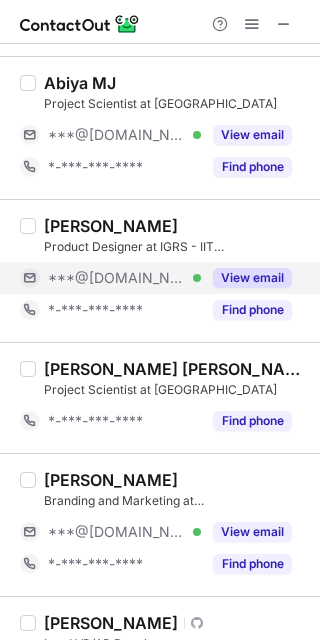 click on "View email" at bounding box center (252, 278) 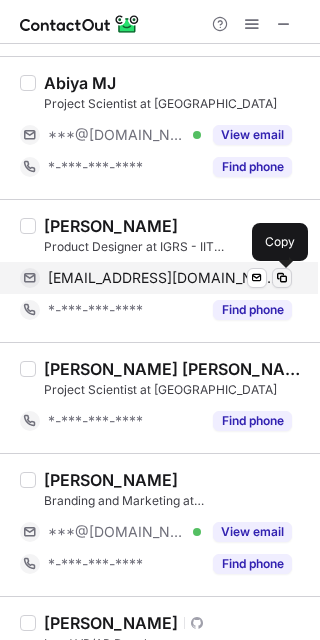click at bounding box center [282, 278] 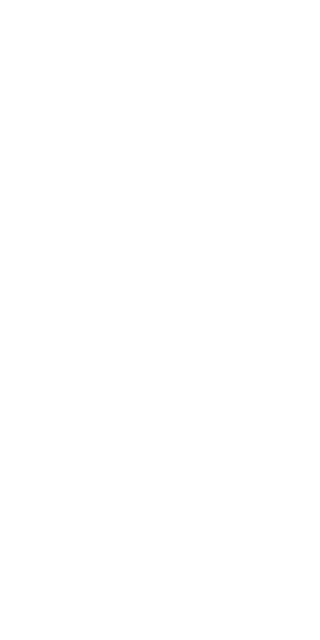 scroll, scrollTop: 0, scrollLeft: 0, axis: both 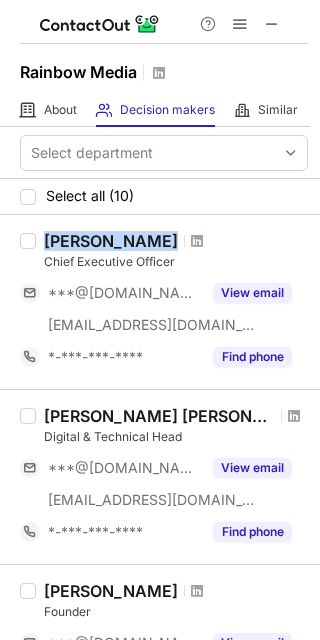 drag, startPoint x: 48, startPoint y: 235, endPoint x: 156, endPoint y: 240, distance: 108.11568 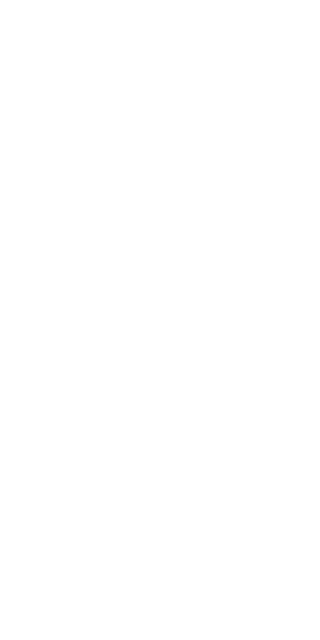 scroll, scrollTop: 0, scrollLeft: 0, axis: both 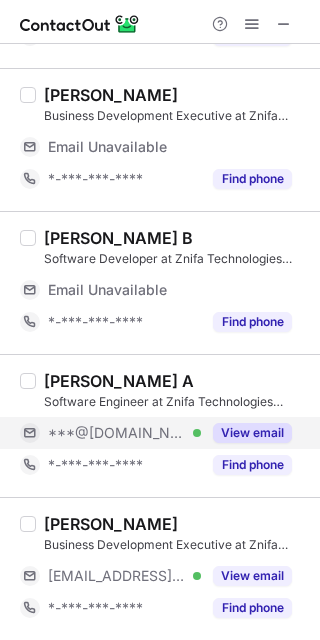 click on "View email" at bounding box center (246, 433) 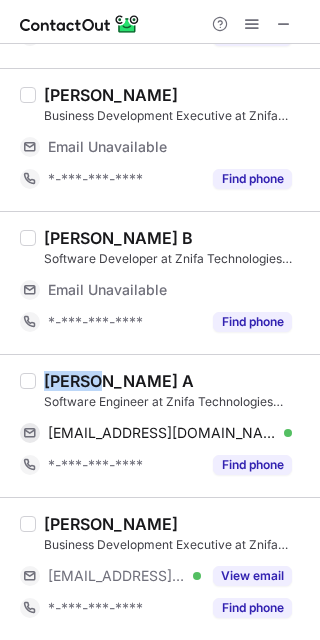 drag, startPoint x: 48, startPoint y: 370, endPoint x: 86, endPoint y: 374, distance: 38.209946 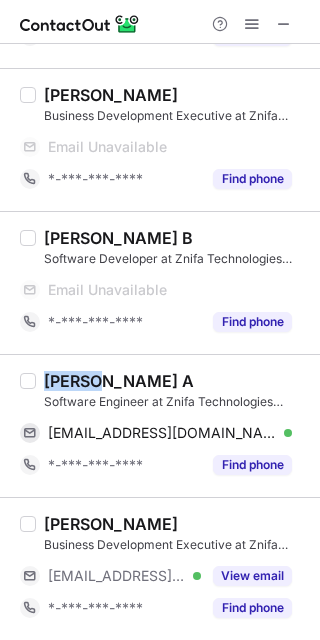 copy on "Nithin" 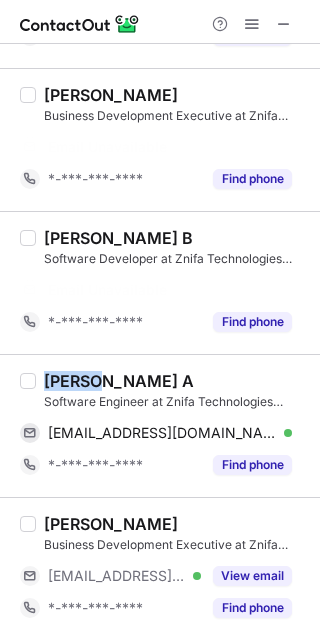 scroll, scrollTop: 60, scrollLeft: 0, axis: vertical 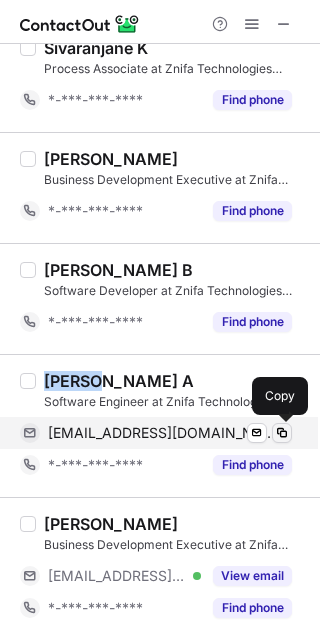 click at bounding box center (282, 433) 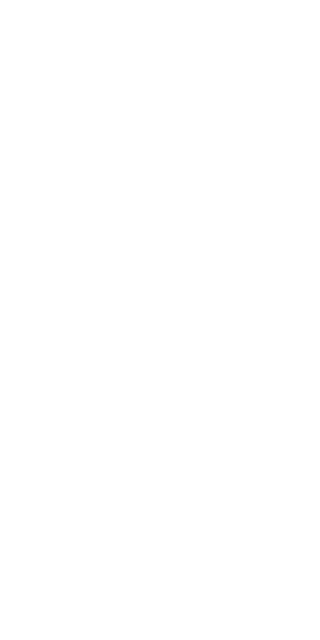scroll, scrollTop: 0, scrollLeft: 0, axis: both 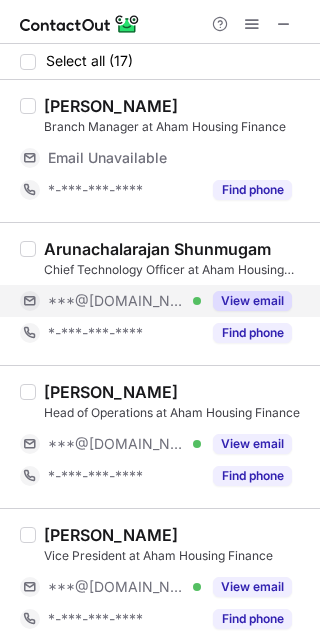 click on "View email" at bounding box center (252, 301) 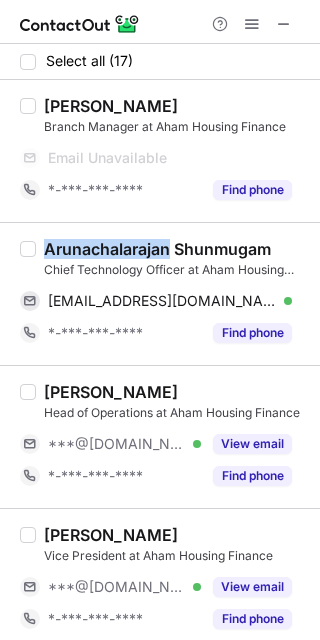 drag, startPoint x: 44, startPoint y: 249, endPoint x: 157, endPoint y: 249, distance: 113 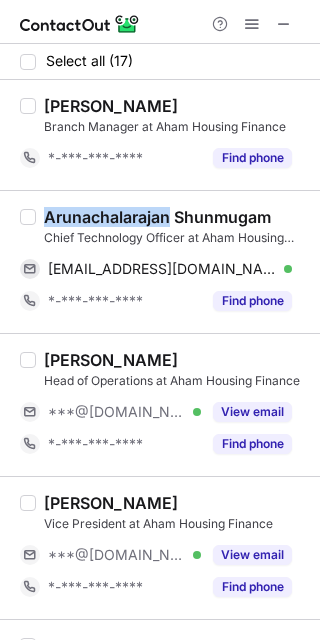 copy on "Arunachalarajan" 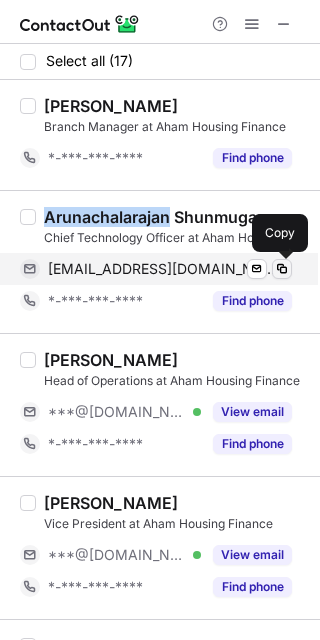 click at bounding box center (282, 269) 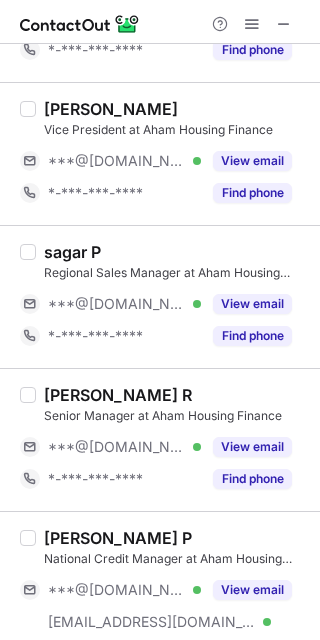 scroll, scrollTop: 400, scrollLeft: 0, axis: vertical 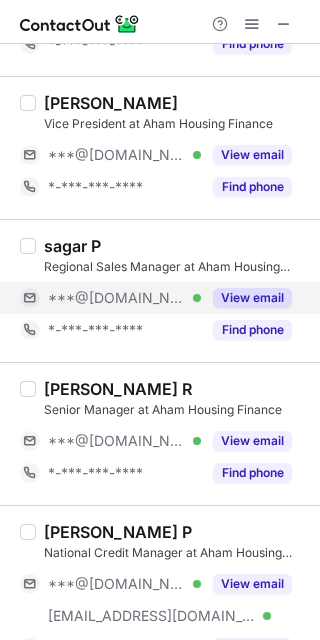 click on "View email" at bounding box center (252, 298) 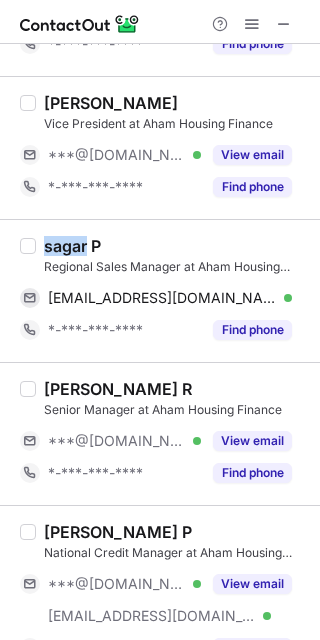 drag, startPoint x: 41, startPoint y: 242, endPoint x: 89, endPoint y: 245, distance: 48.09366 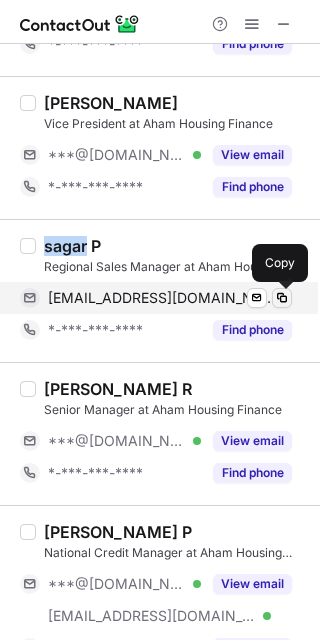 click at bounding box center [282, 298] 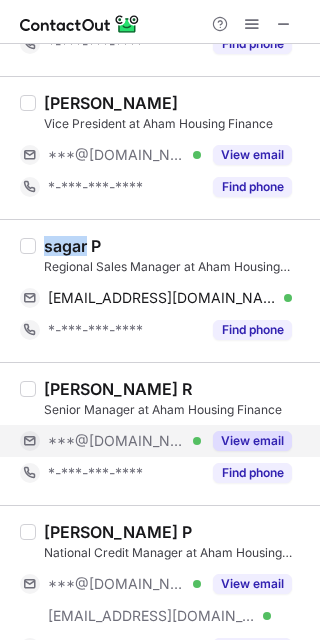 click on "View email" at bounding box center (252, 441) 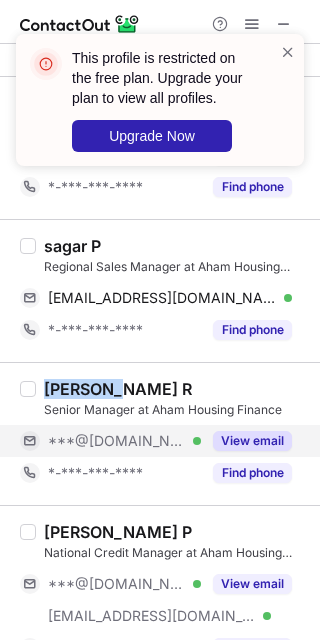drag, startPoint x: 40, startPoint y: 386, endPoint x: 103, endPoint y: 383, distance: 63.07139 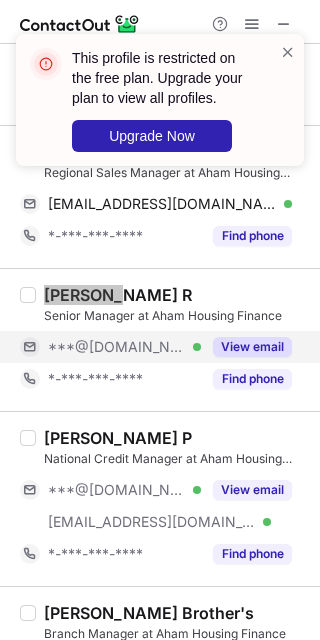 scroll, scrollTop: 666, scrollLeft: 0, axis: vertical 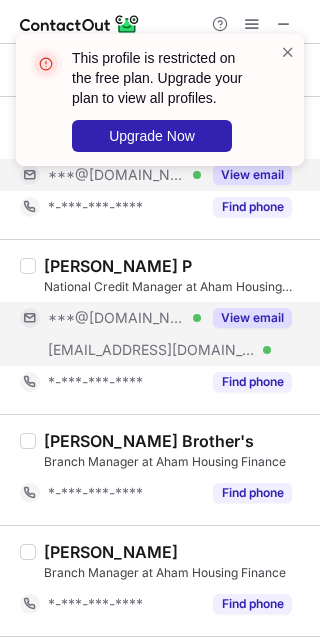 click on "View email" at bounding box center [246, 318] 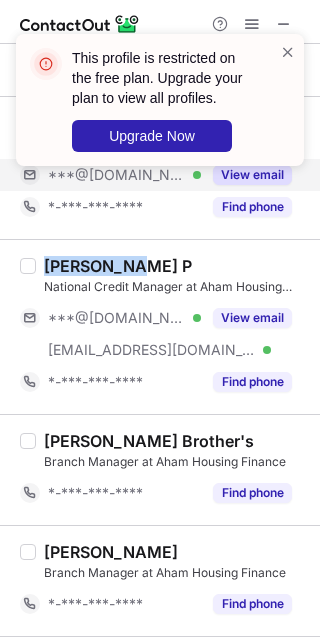 drag, startPoint x: 39, startPoint y: 255, endPoint x: 134, endPoint y: 249, distance: 95.189285 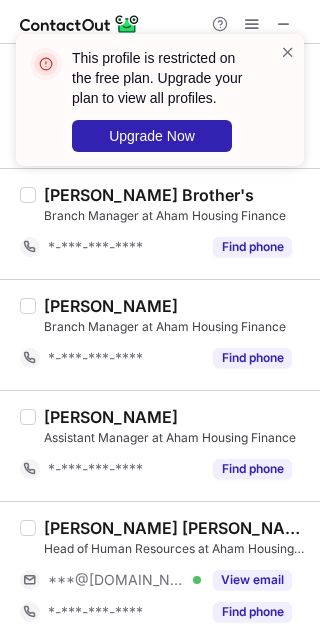 scroll, scrollTop: 1066, scrollLeft: 0, axis: vertical 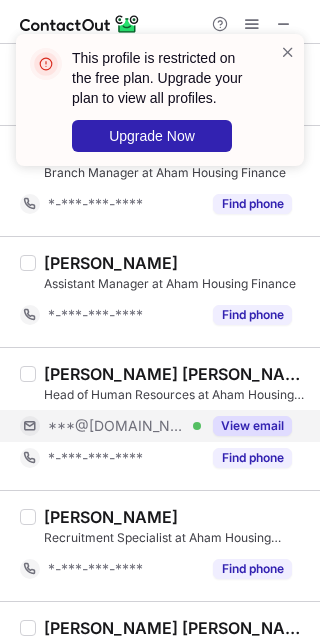 click on "View email" at bounding box center [252, 426] 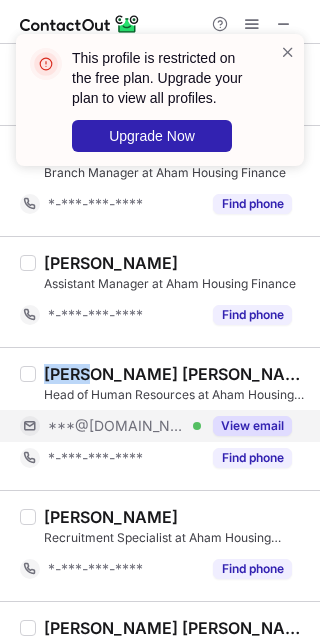 drag, startPoint x: 41, startPoint y: 371, endPoint x: 72, endPoint y: 370, distance: 31.016125 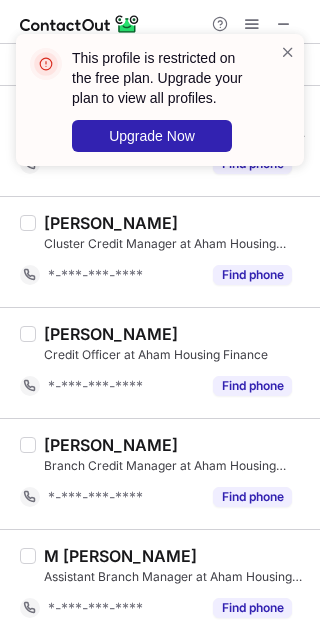 scroll, scrollTop: 1588, scrollLeft: 0, axis: vertical 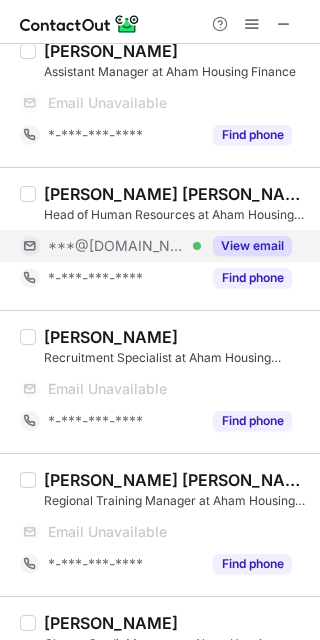 click on "View email" at bounding box center (252, 246) 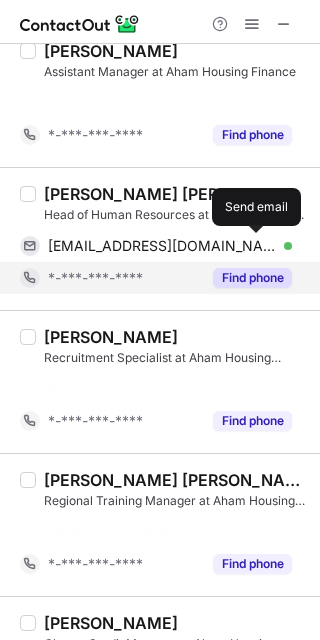 scroll, scrollTop: 1278, scrollLeft: 0, axis: vertical 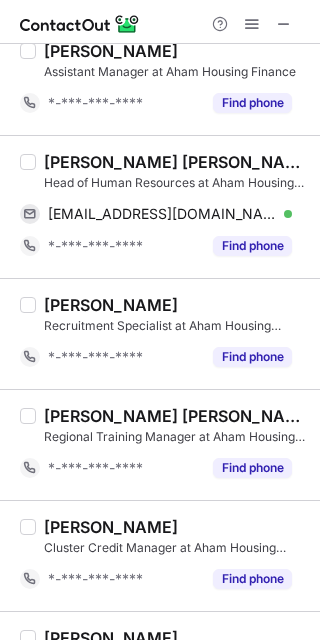 drag, startPoint x: 277, startPoint y: 242, endPoint x: 412, endPoint y: 374, distance: 188.80943 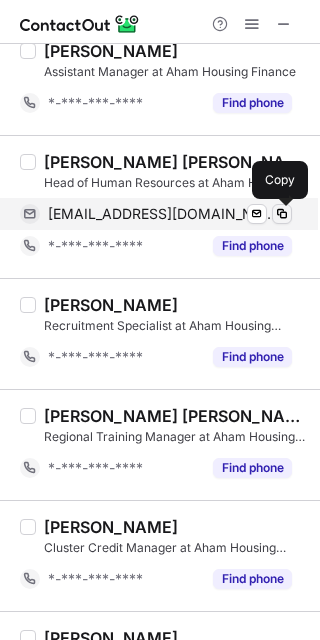 click at bounding box center [282, 214] 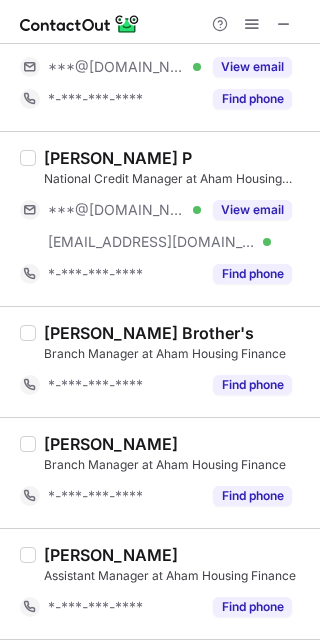 scroll, scrollTop: 745, scrollLeft: 0, axis: vertical 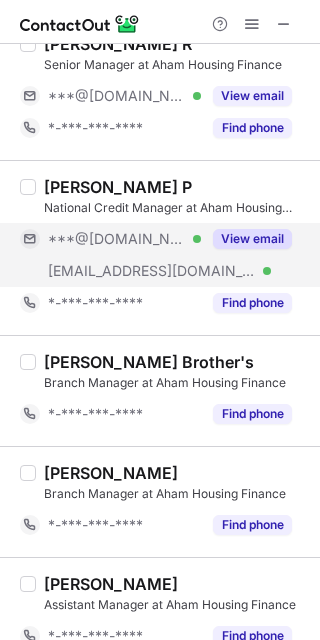 click on "View email" at bounding box center [252, 239] 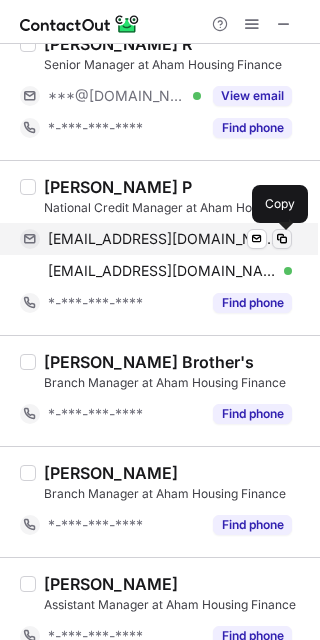 click at bounding box center (282, 239) 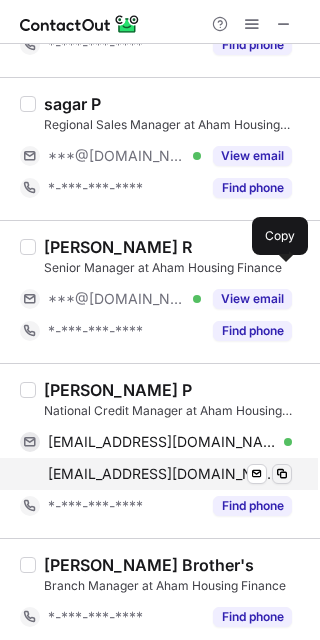 scroll, scrollTop: 478, scrollLeft: 0, axis: vertical 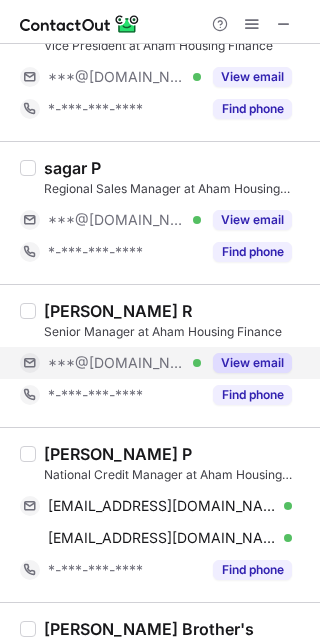 click on "View email" at bounding box center [252, 363] 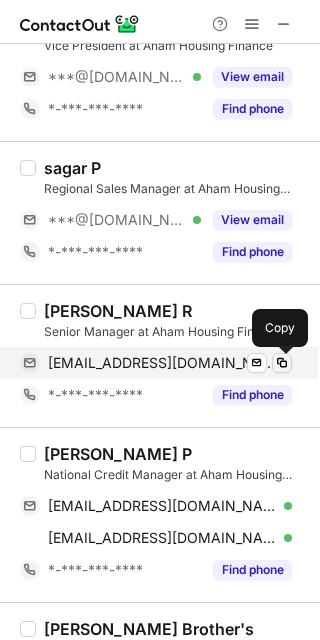 click at bounding box center (282, 363) 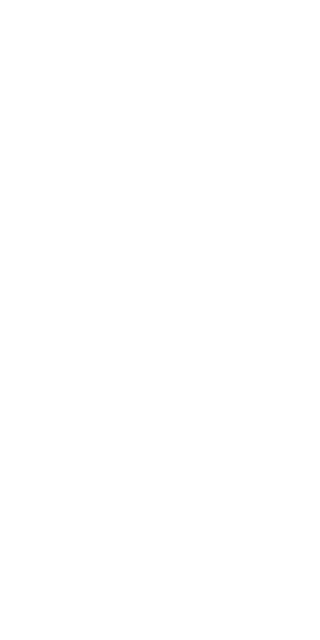 scroll, scrollTop: 0, scrollLeft: 0, axis: both 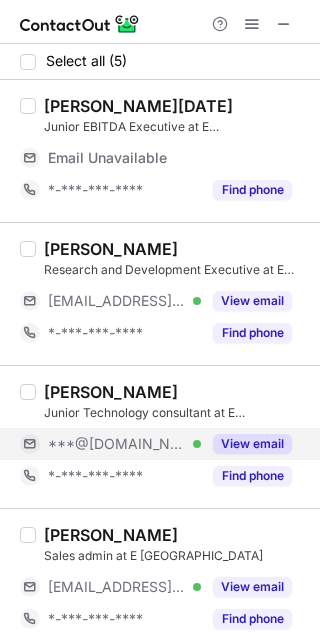 click on "View email" at bounding box center (252, 444) 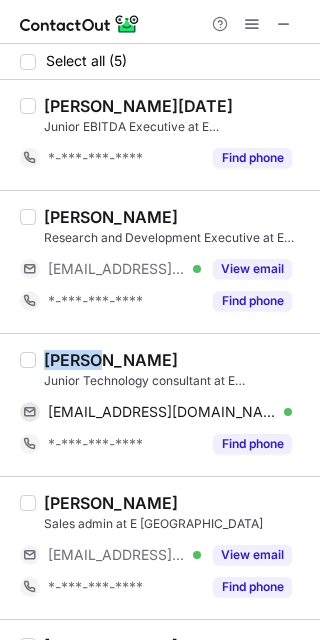 drag, startPoint x: 40, startPoint y: 386, endPoint x: 106, endPoint y: 340, distance: 80.44874 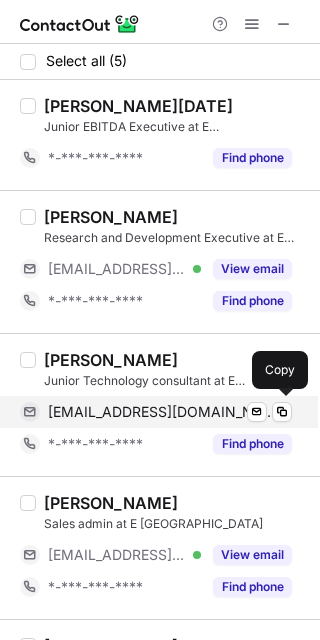 click on "[EMAIL_ADDRESS][DOMAIN_NAME] Verified Send email Copy" at bounding box center (156, 412) 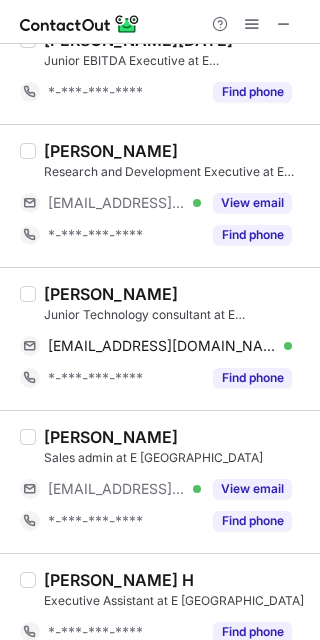 scroll, scrollTop: 92, scrollLeft: 0, axis: vertical 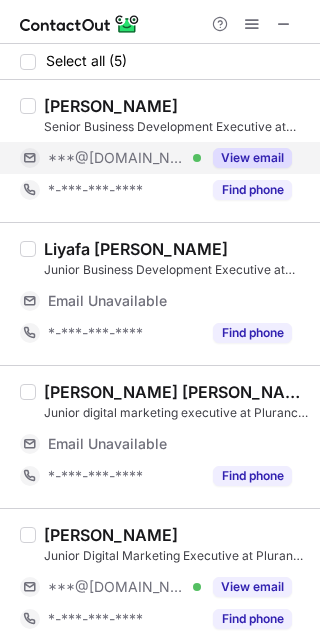 click on "View email" at bounding box center (252, 158) 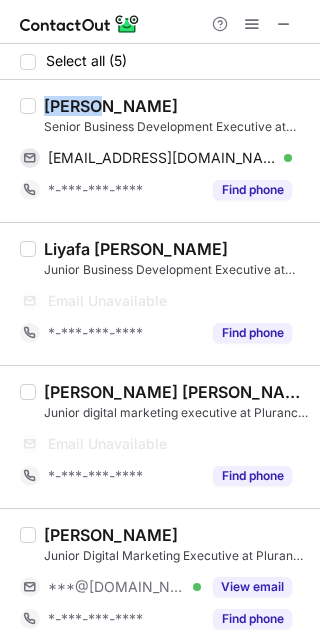drag, startPoint x: 45, startPoint y: 105, endPoint x: 96, endPoint y: 98, distance: 51.47815 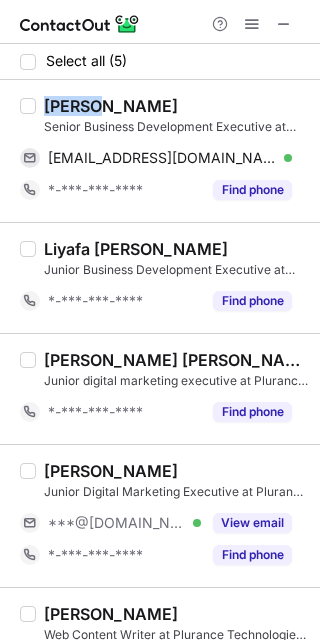 copy on "Gokula" 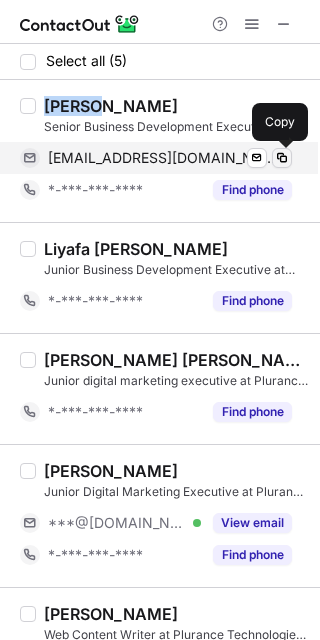 click at bounding box center [282, 158] 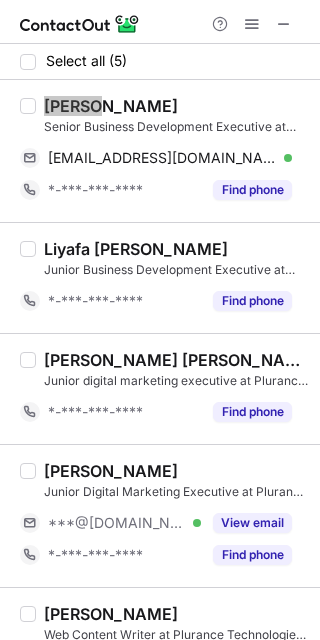 scroll, scrollTop: 60, scrollLeft: 0, axis: vertical 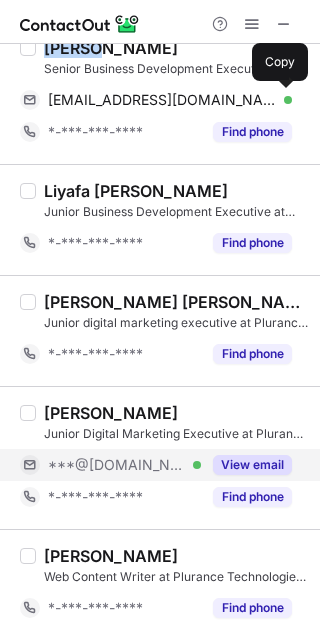 click on "View email" at bounding box center (252, 465) 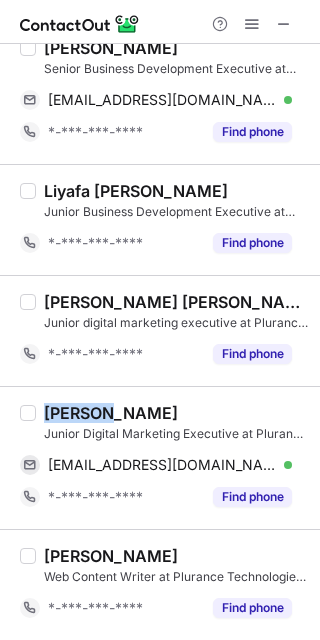 drag, startPoint x: 47, startPoint y: 399, endPoint x: 104, endPoint y: 410, distance: 58.0517 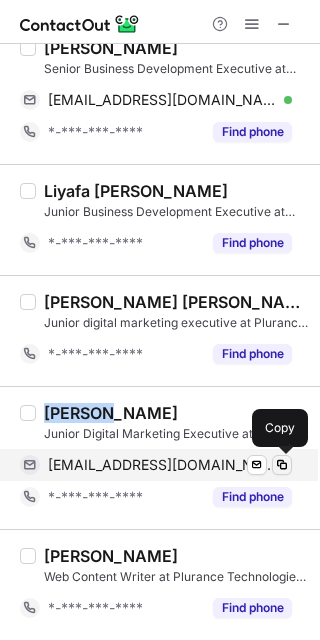 click at bounding box center (282, 465) 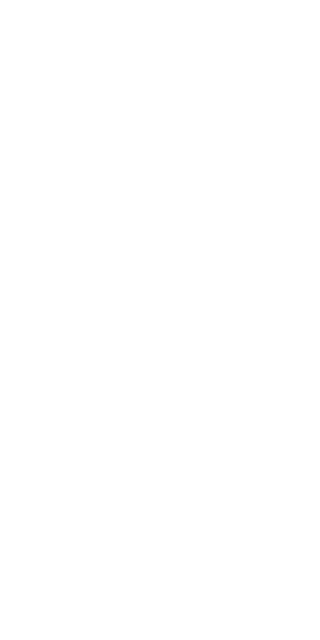 scroll, scrollTop: 0, scrollLeft: 0, axis: both 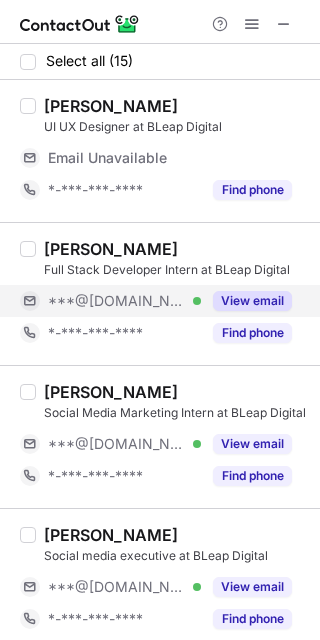 click on "View email" at bounding box center (252, 301) 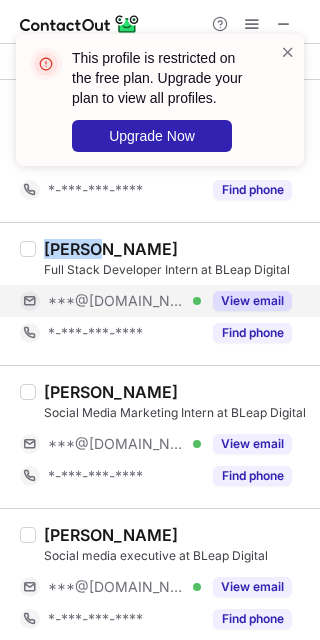 drag, startPoint x: 37, startPoint y: 246, endPoint x: 97, endPoint y: 236, distance: 60.827625 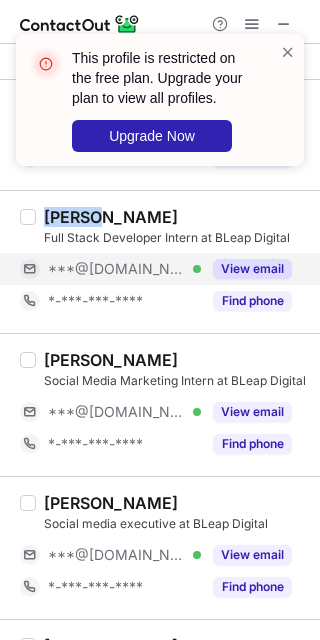 copy on "Jhasim" 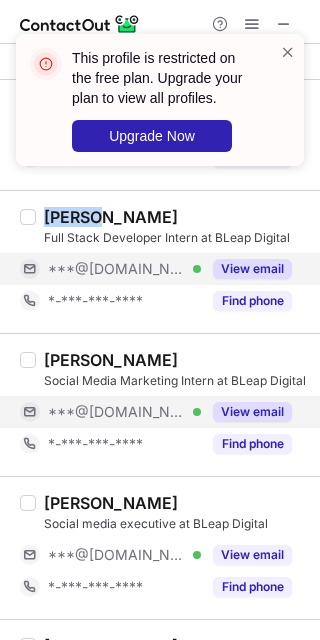 drag, startPoint x: 277, startPoint y: 410, endPoint x: 267, endPoint y: 407, distance: 10.440307 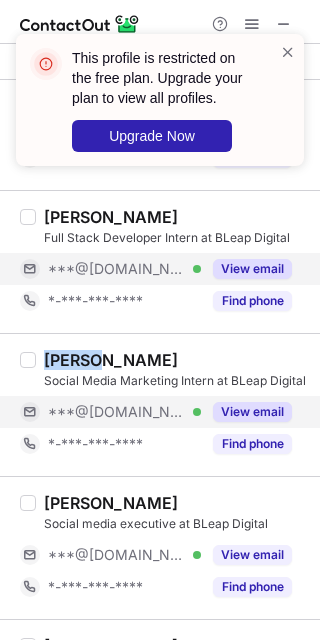 drag, startPoint x: 44, startPoint y: 349, endPoint x: 90, endPoint y: 352, distance: 46.09772 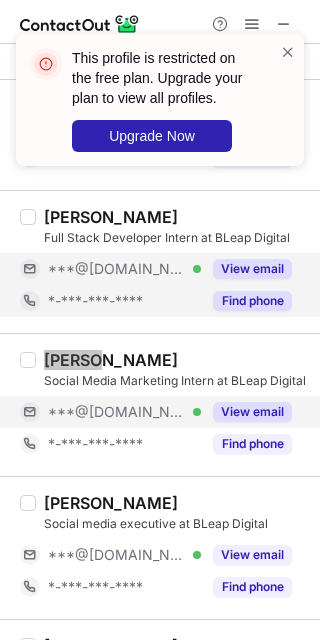 scroll, scrollTop: 133, scrollLeft: 0, axis: vertical 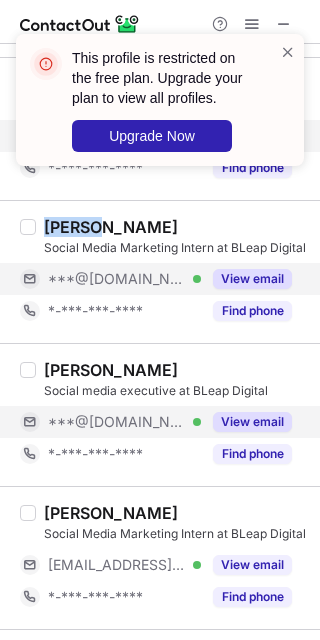 click on "View email" at bounding box center [252, 422] 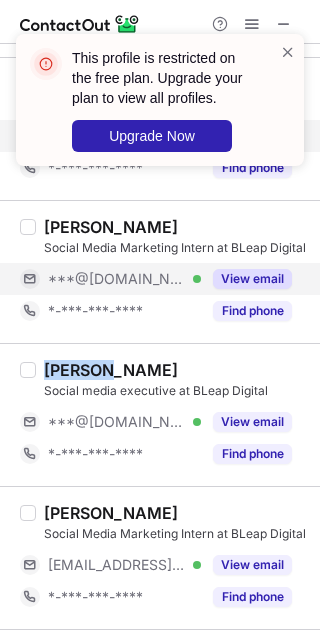 drag, startPoint x: 44, startPoint y: 358, endPoint x: 106, endPoint y: 356, distance: 62.03225 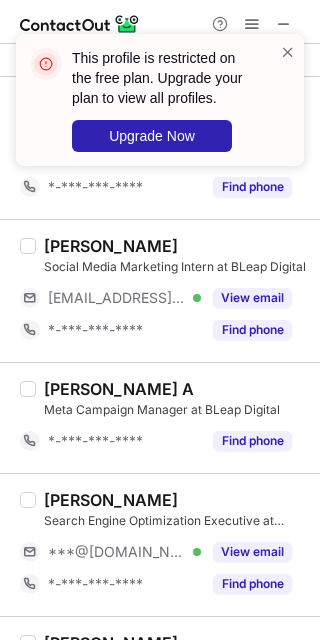 scroll, scrollTop: 533, scrollLeft: 0, axis: vertical 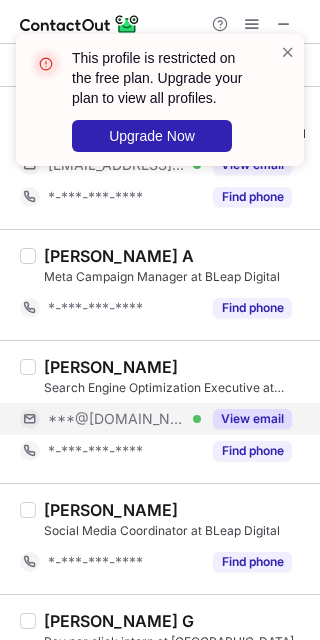 click on "View email" at bounding box center (252, 419) 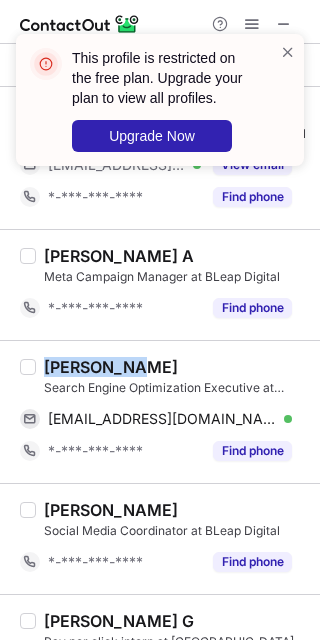 drag, startPoint x: 41, startPoint y: 353, endPoint x: 129, endPoint y: 365, distance: 88.814415 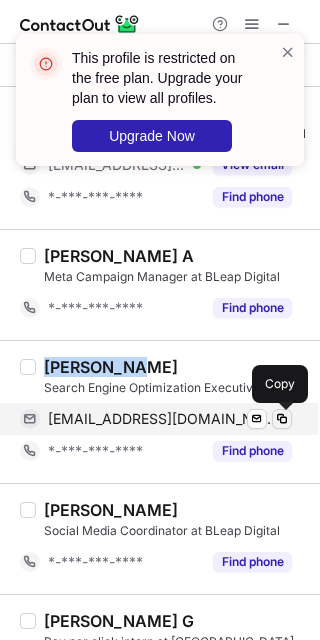 click at bounding box center (282, 419) 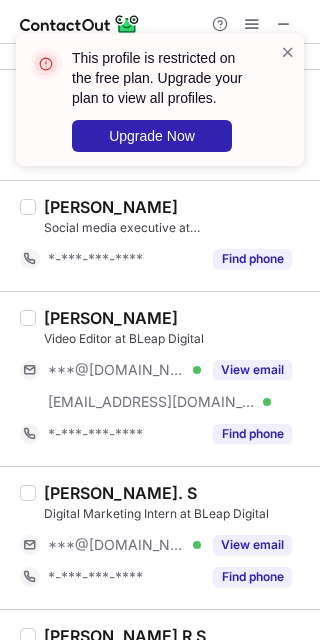 scroll, scrollTop: 1066, scrollLeft: 0, axis: vertical 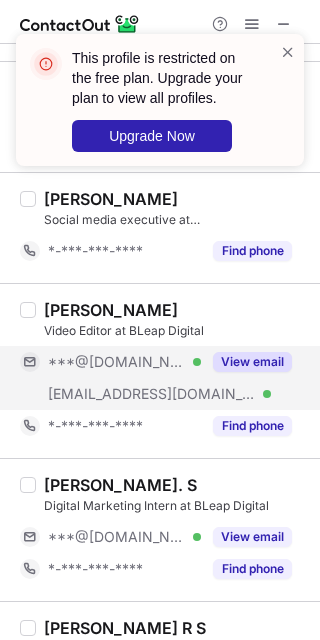 click on "View email" at bounding box center [252, 362] 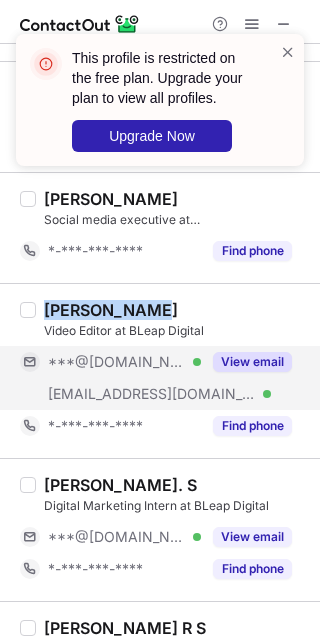 drag, startPoint x: 48, startPoint y: 307, endPoint x: 138, endPoint y: 290, distance: 91.591484 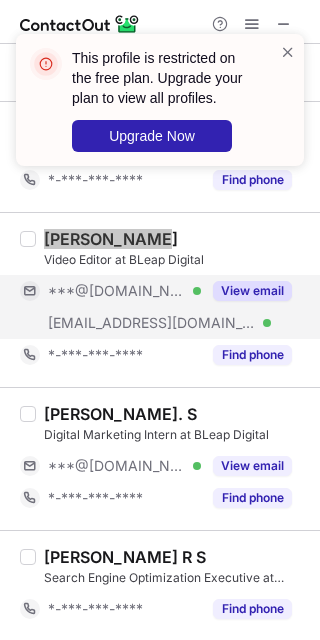 scroll, scrollTop: 1200, scrollLeft: 0, axis: vertical 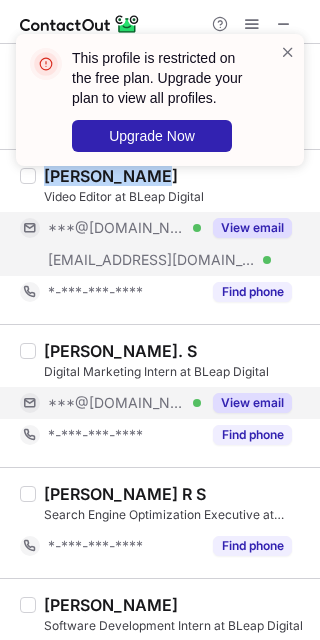 click on "View email" at bounding box center (252, 403) 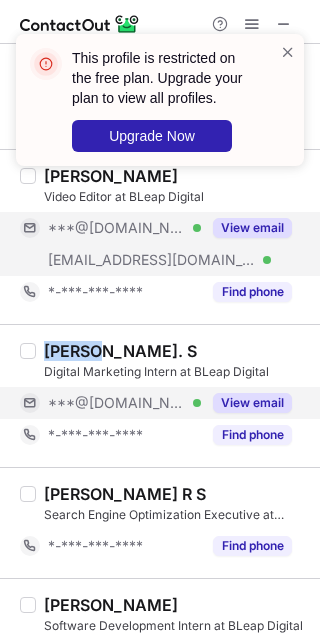 drag, startPoint x: 43, startPoint y: 353, endPoint x: 93, endPoint y: 352, distance: 50.01 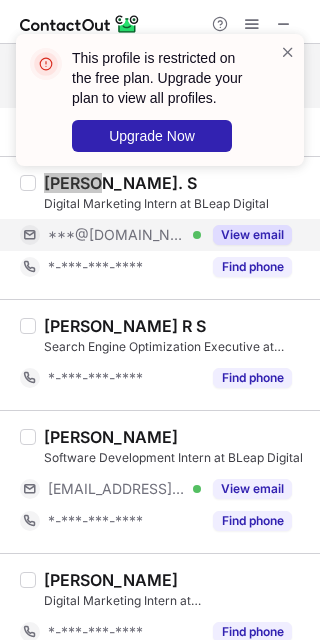 scroll, scrollTop: 1397, scrollLeft: 0, axis: vertical 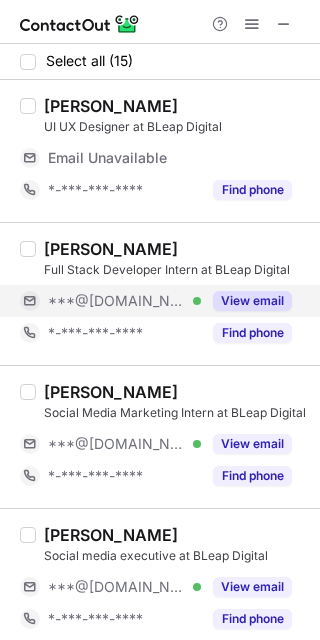 click on "View email" at bounding box center (252, 301) 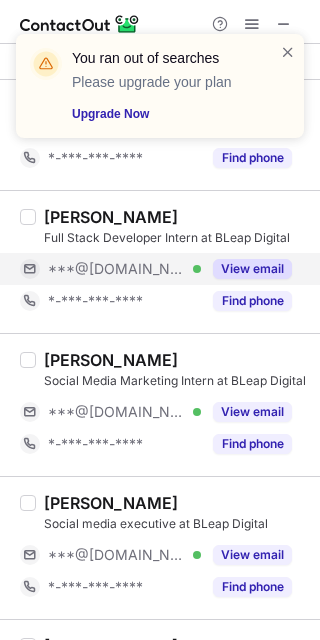 click on "Find phone" at bounding box center [252, 301] 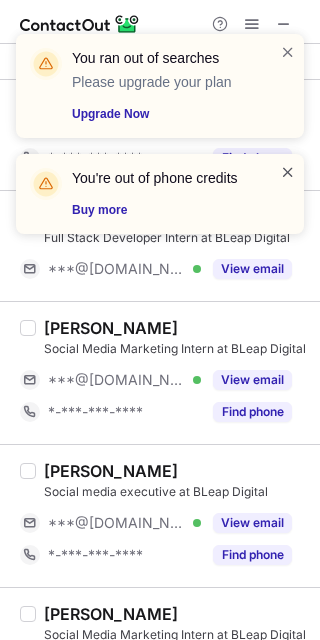 click at bounding box center [288, 172] 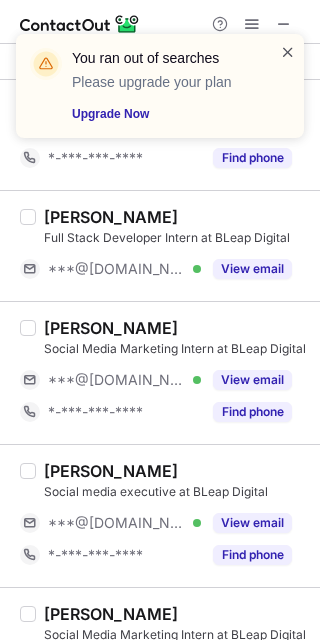 click at bounding box center [288, 52] 